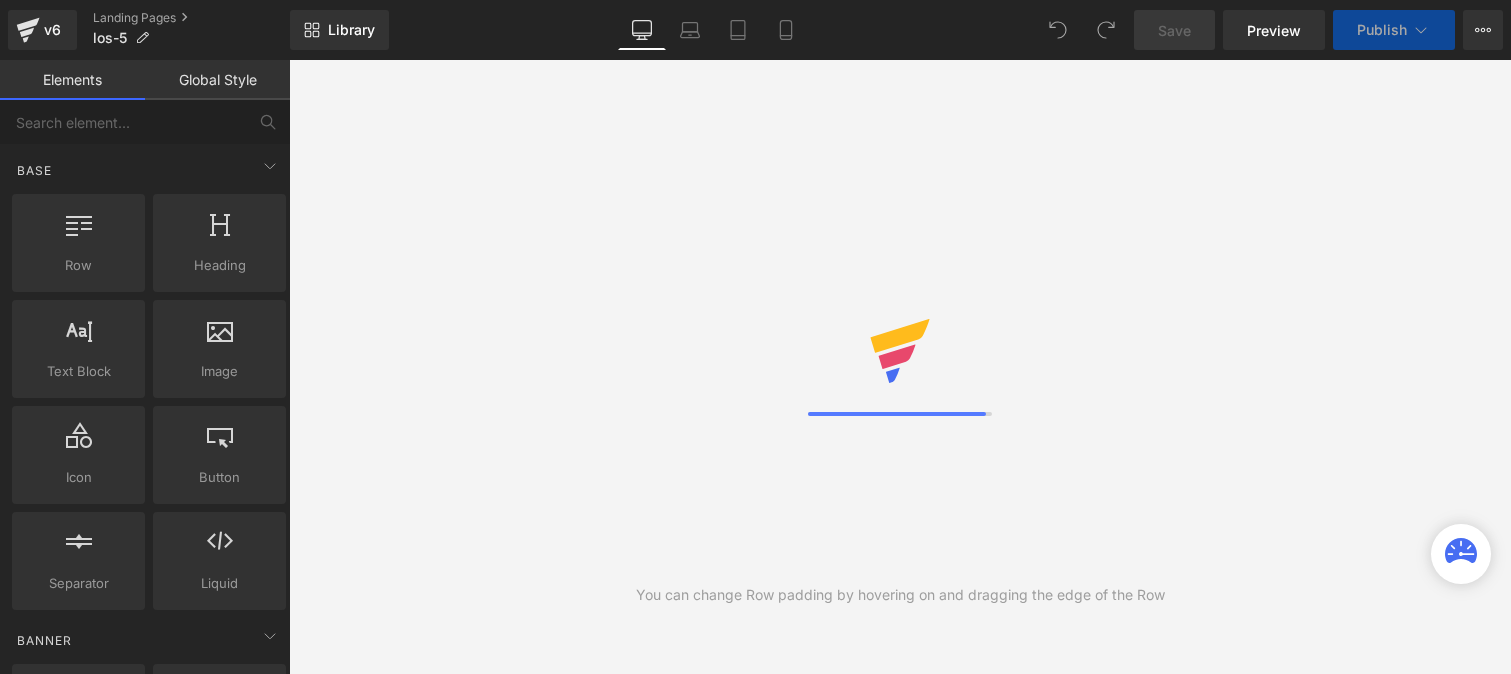 scroll, scrollTop: 0, scrollLeft: 0, axis: both 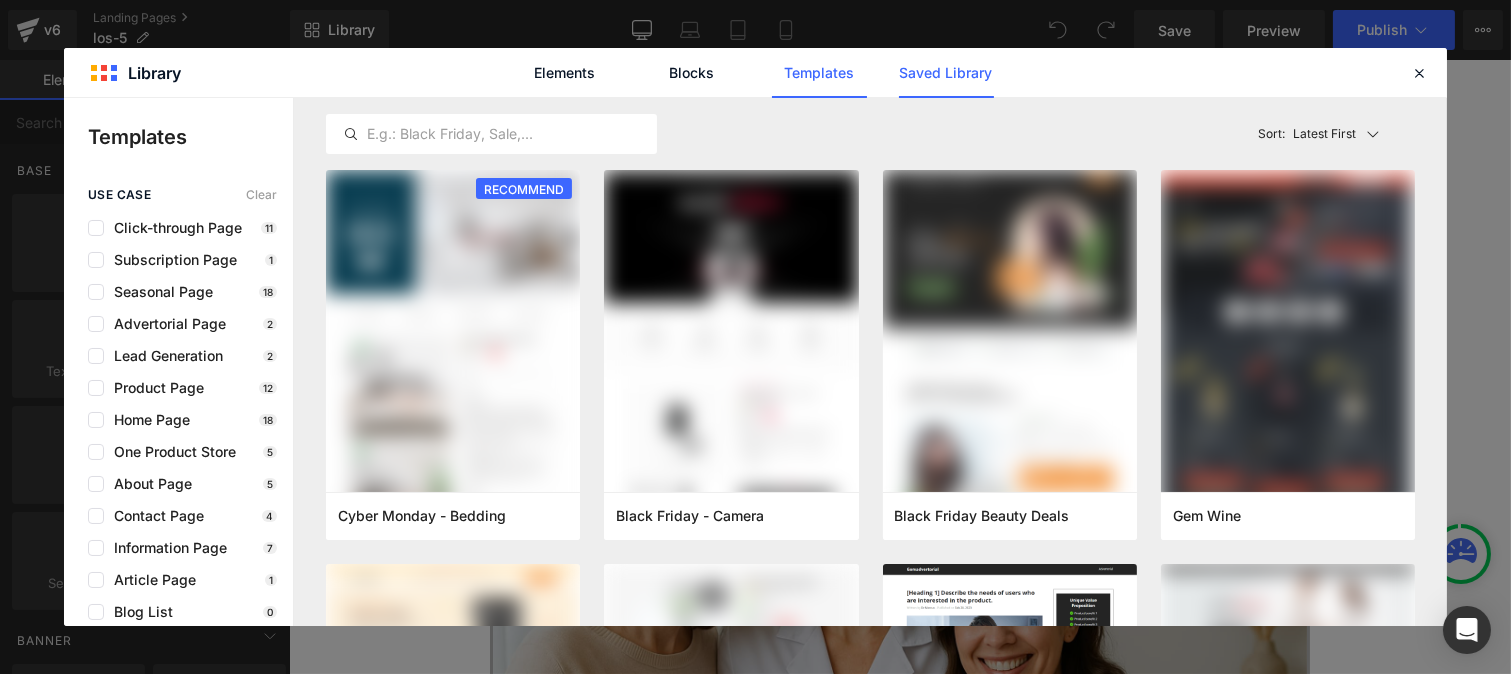click on "Saved Library" 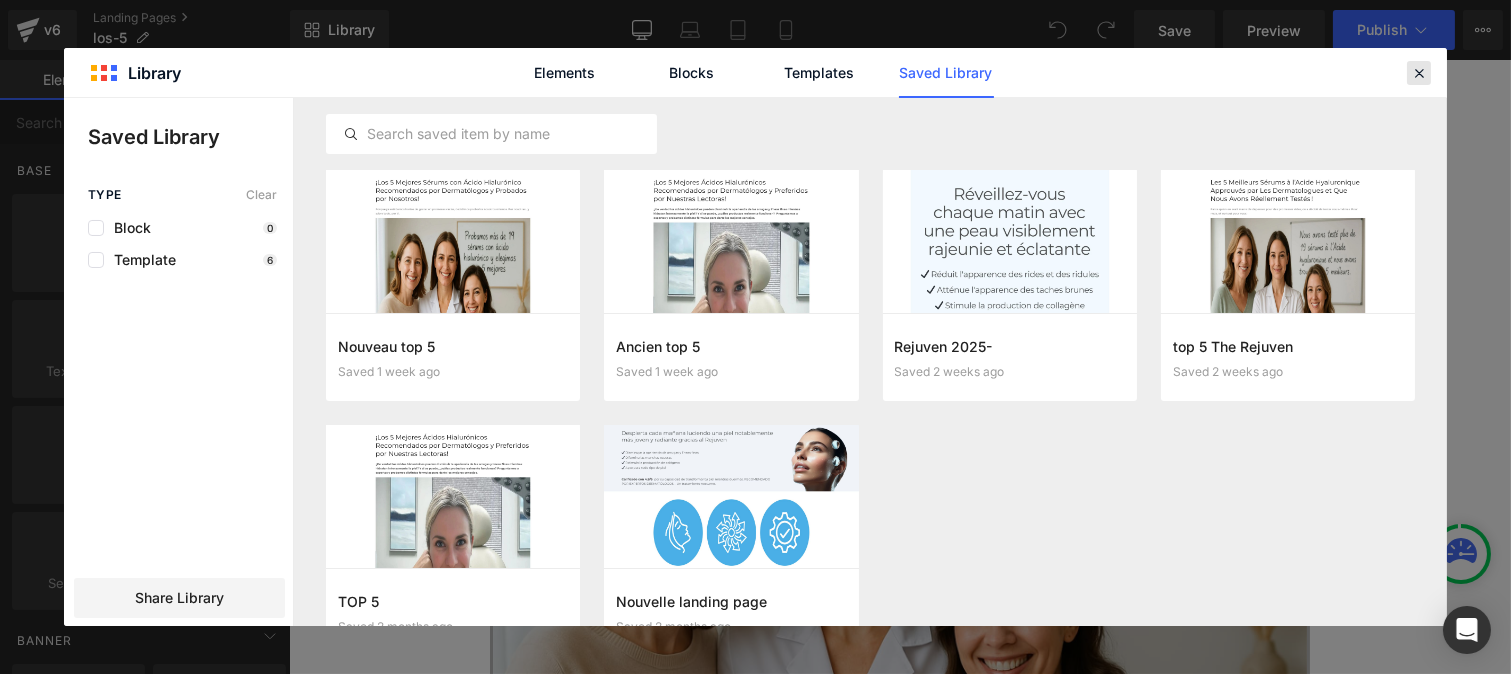 click at bounding box center [1419, 73] 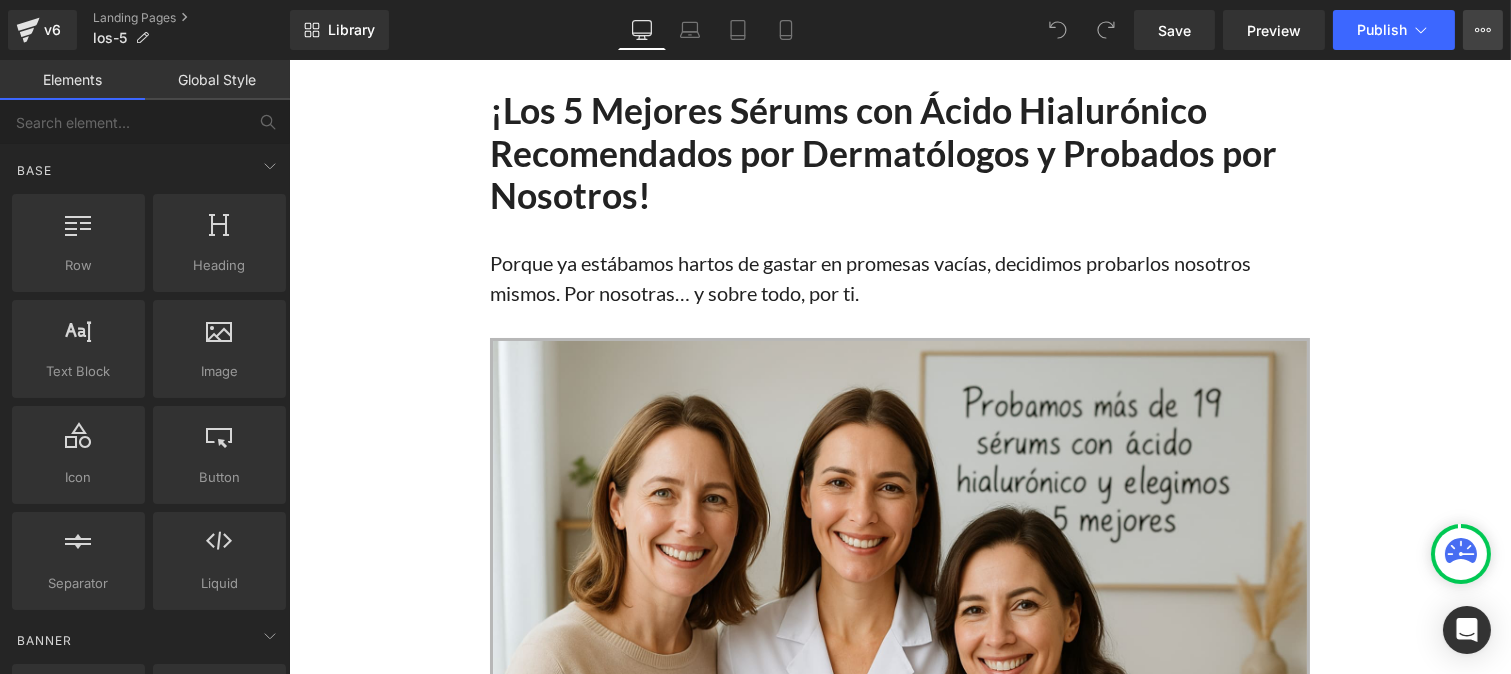 click on "View Live Page View with current Template Save Template to Library Schedule Publish  Optimize  Publish Settings Shortcuts" at bounding box center (1483, 30) 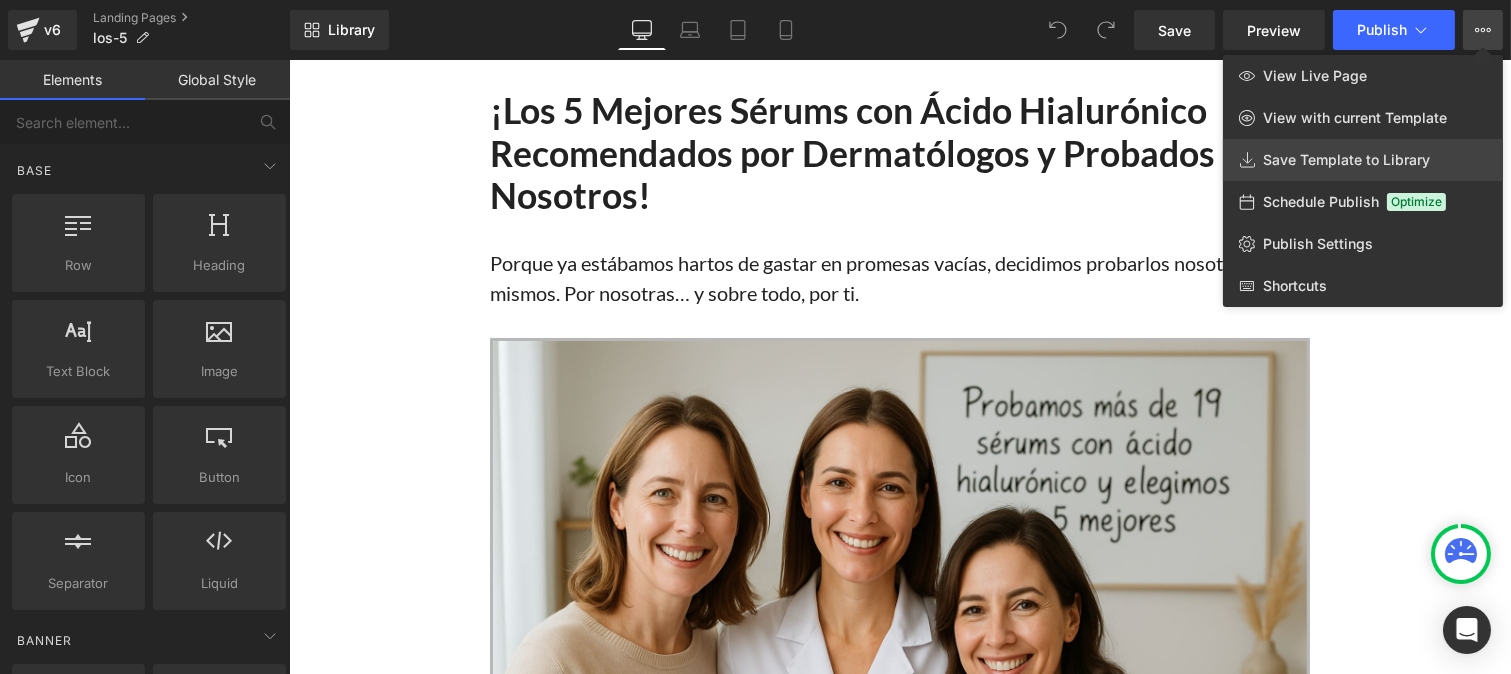 click on "Save Template to Library" at bounding box center (1346, 160) 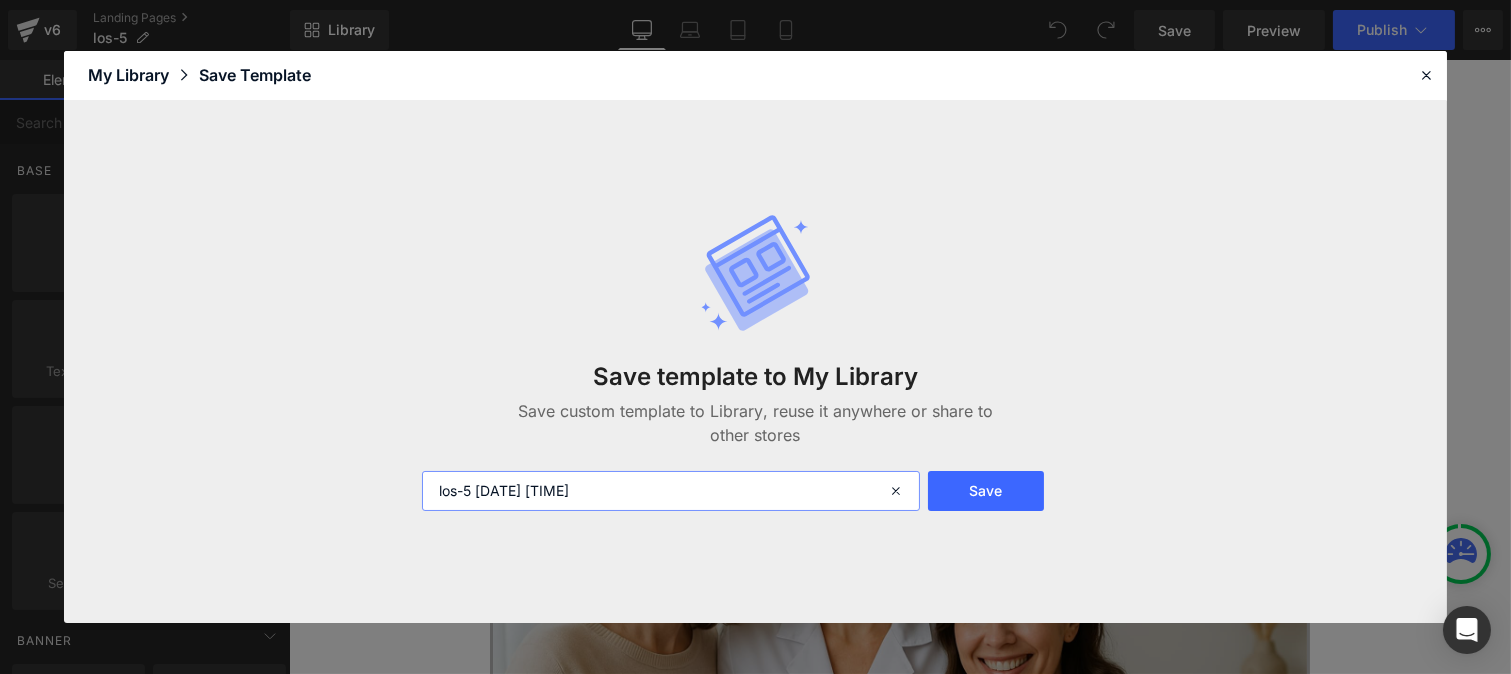 type on "6 11:19:25" 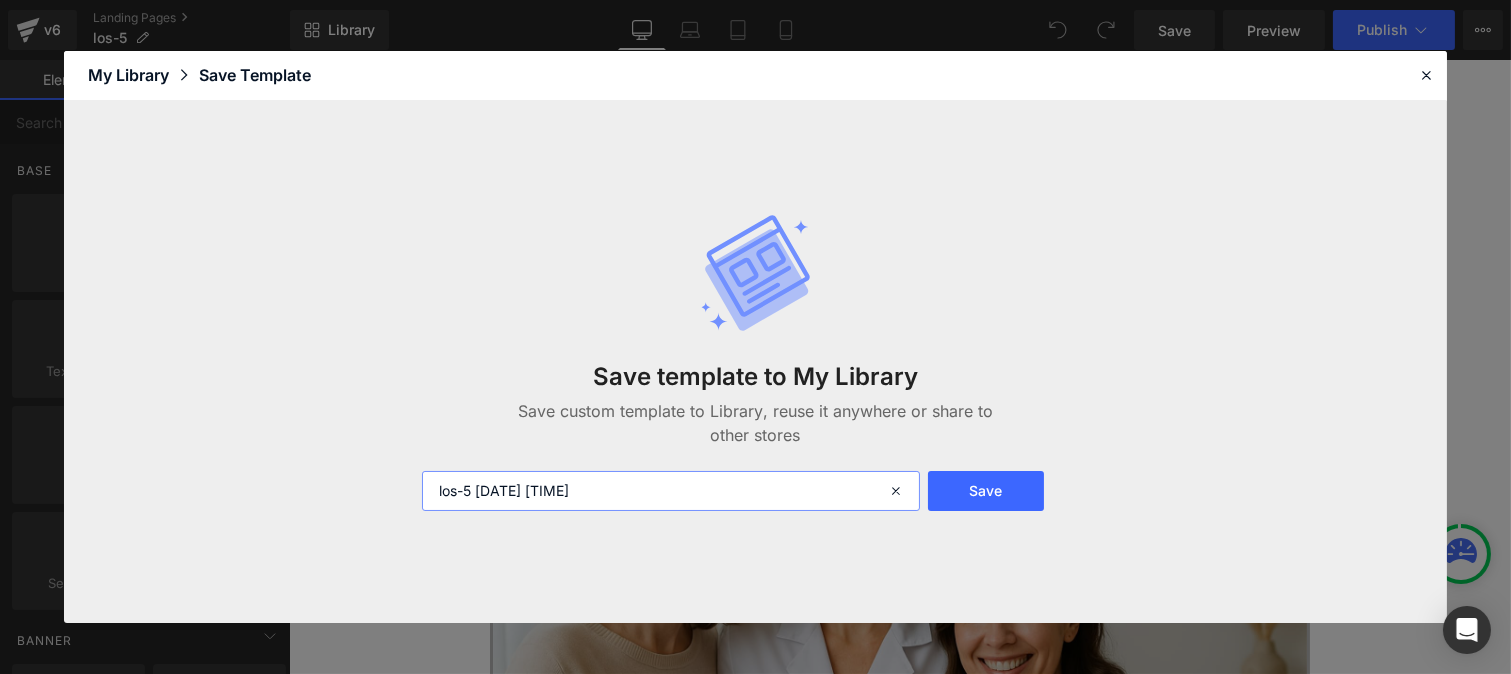 drag, startPoint x: 645, startPoint y: 496, endPoint x: 141, endPoint y: 552, distance: 507.10156 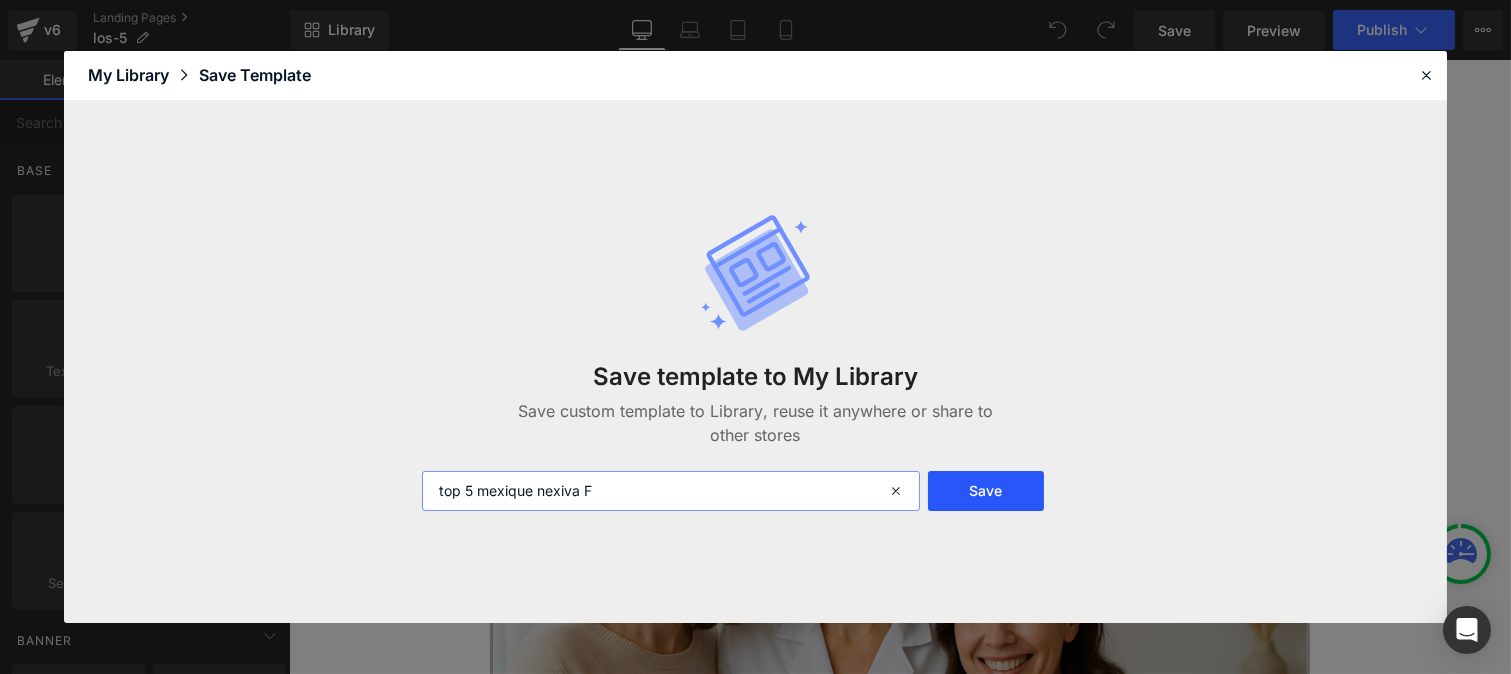 type on "top 5 mexique nexiva F" 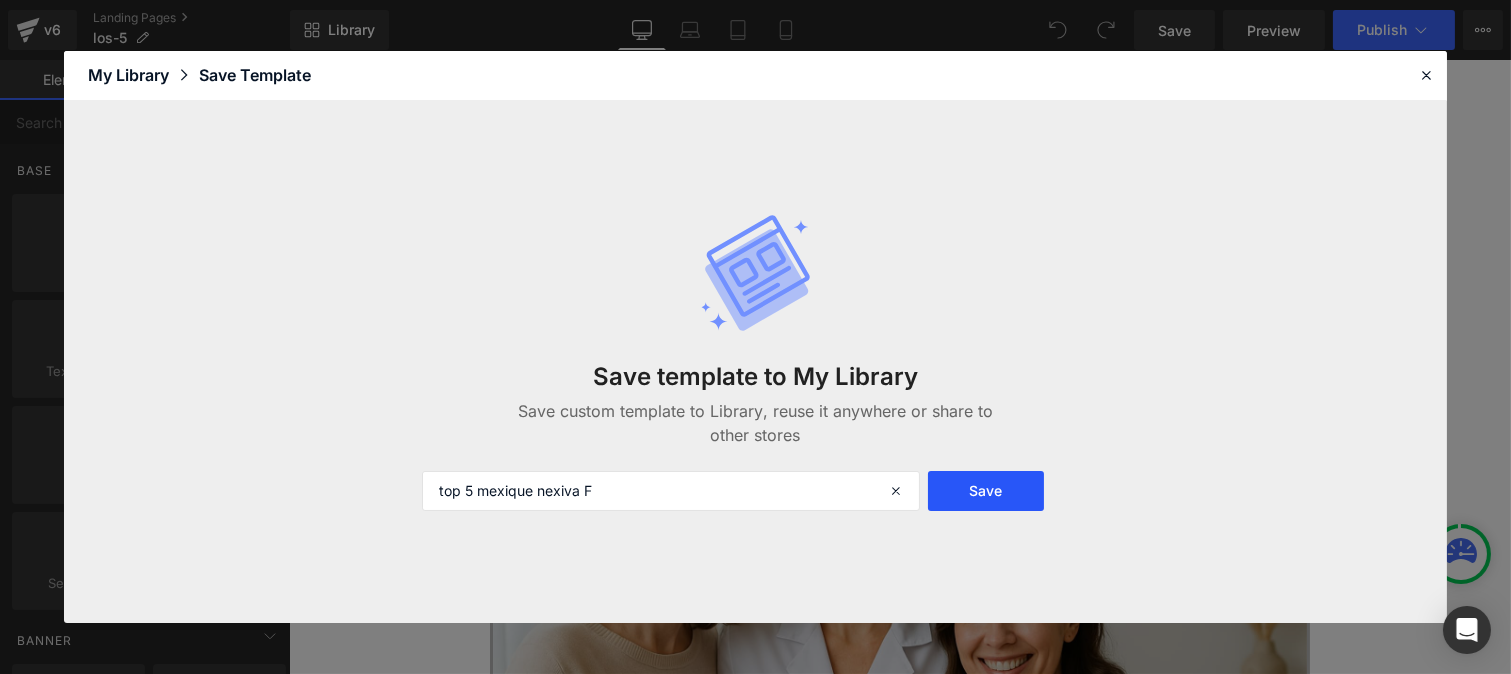 click on "Save" at bounding box center (985, 491) 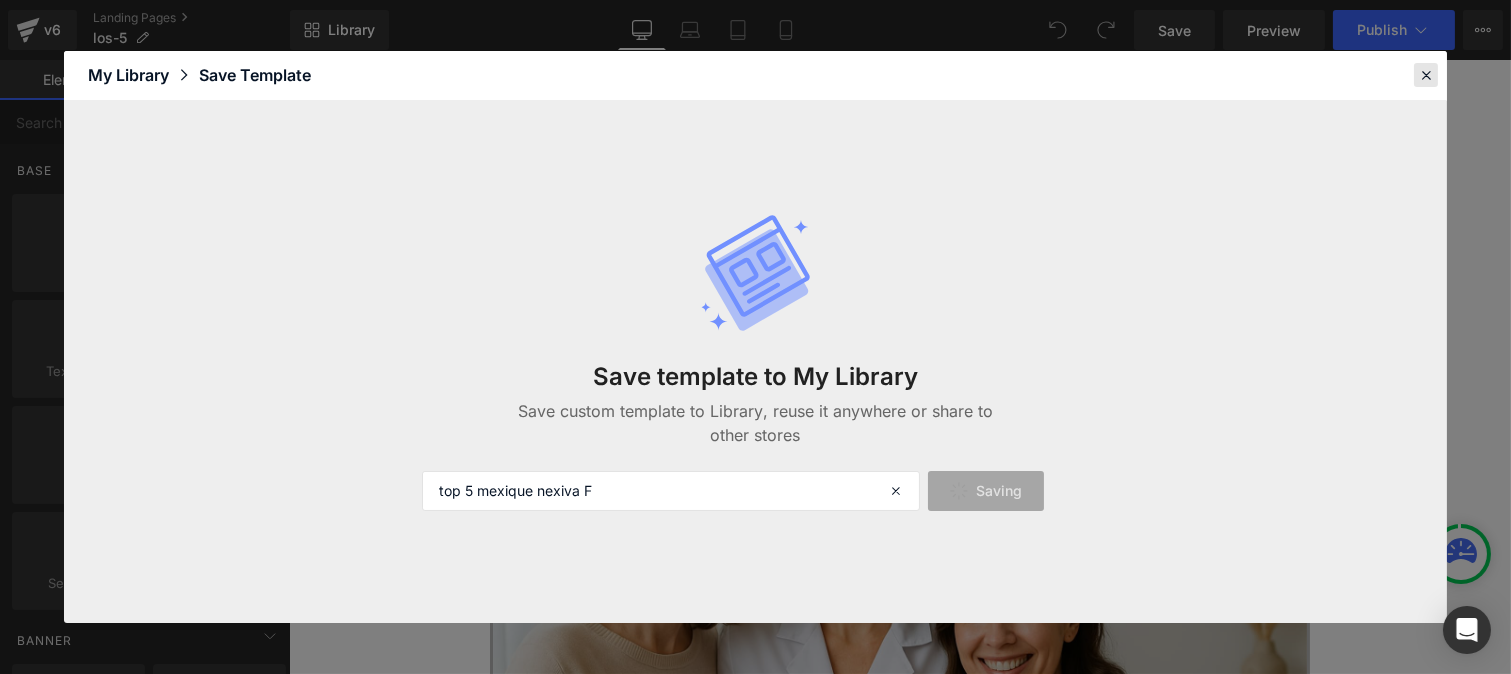 click at bounding box center (1426, 75) 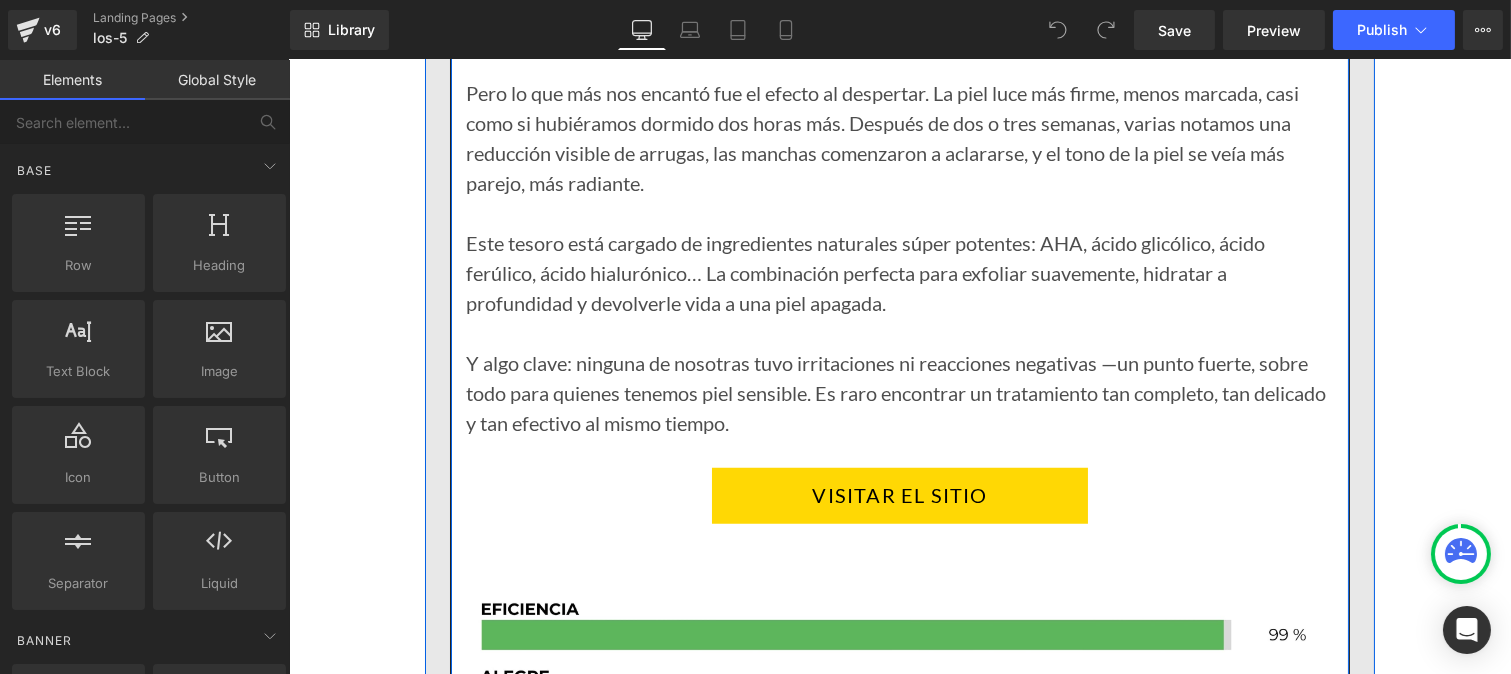scroll, scrollTop: 2940, scrollLeft: 0, axis: vertical 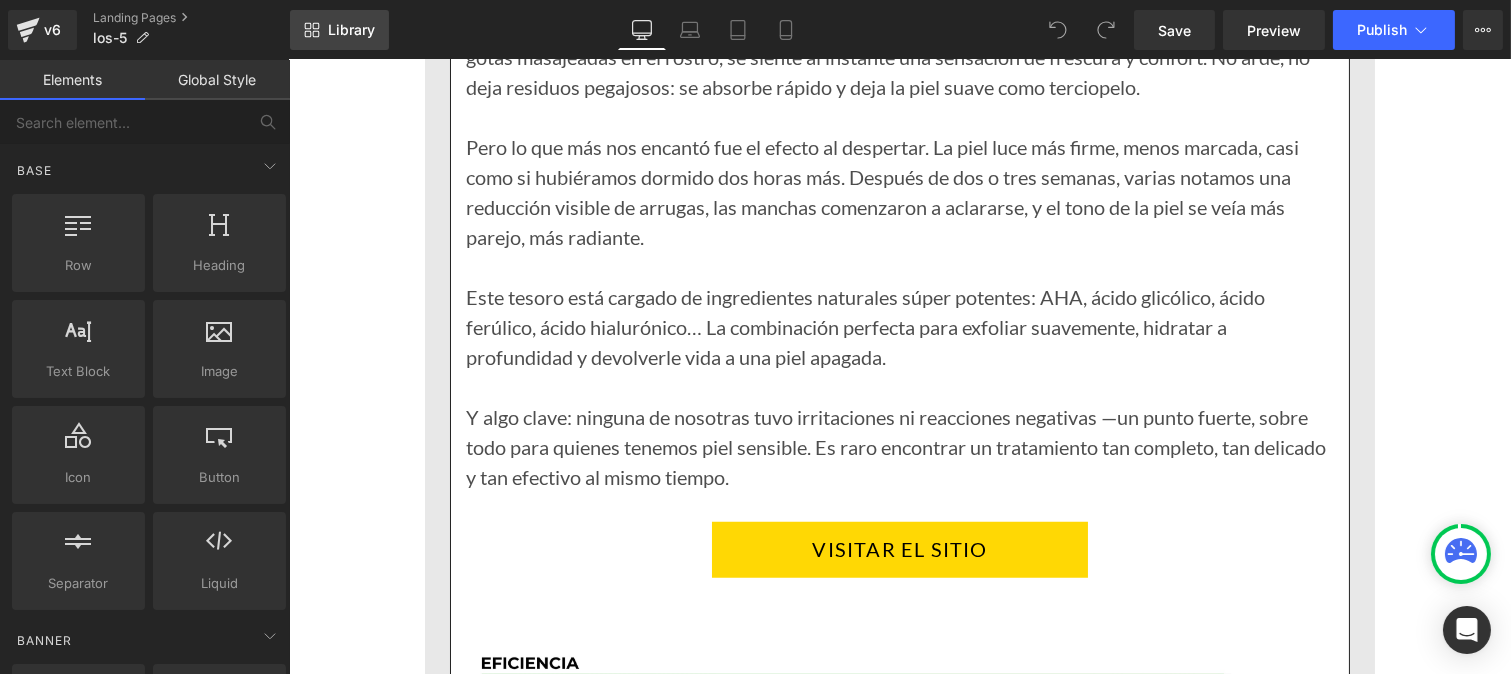 click on "Library" at bounding box center [339, 30] 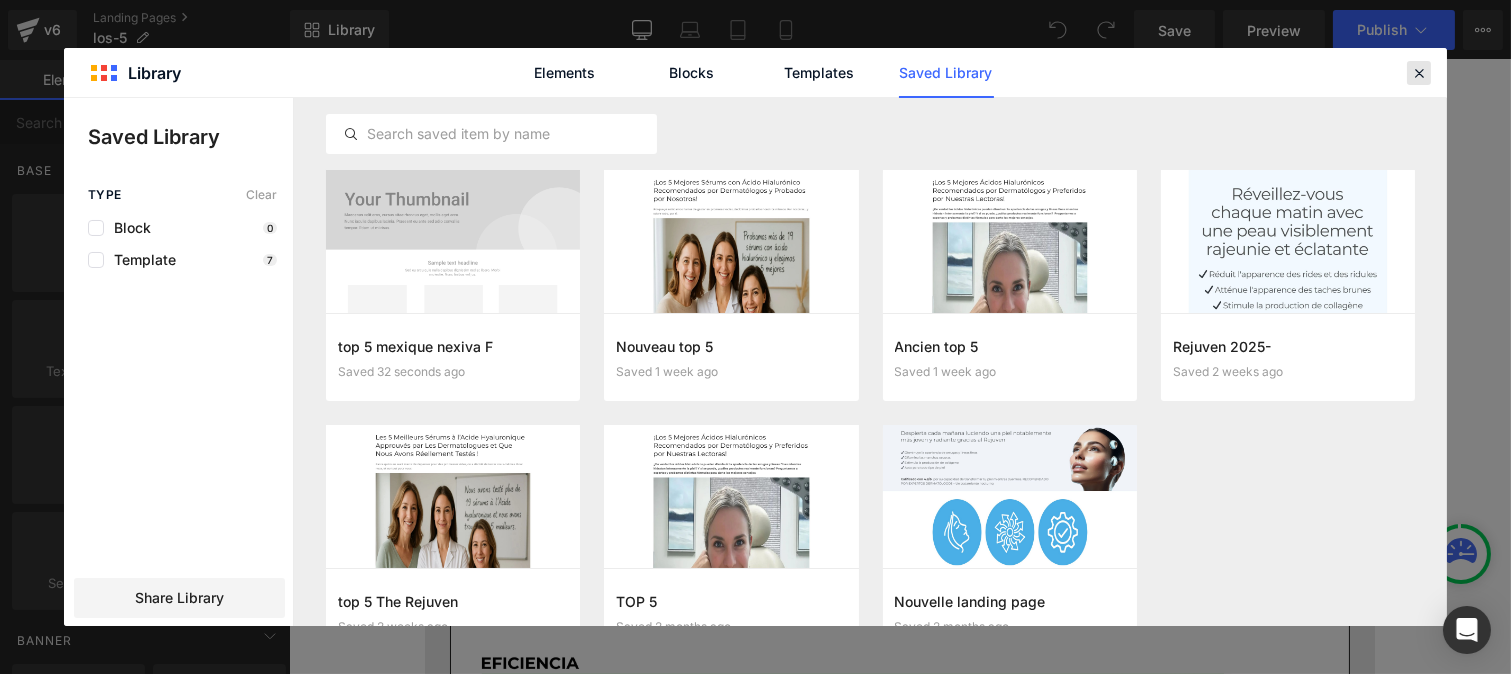 click at bounding box center (1419, 73) 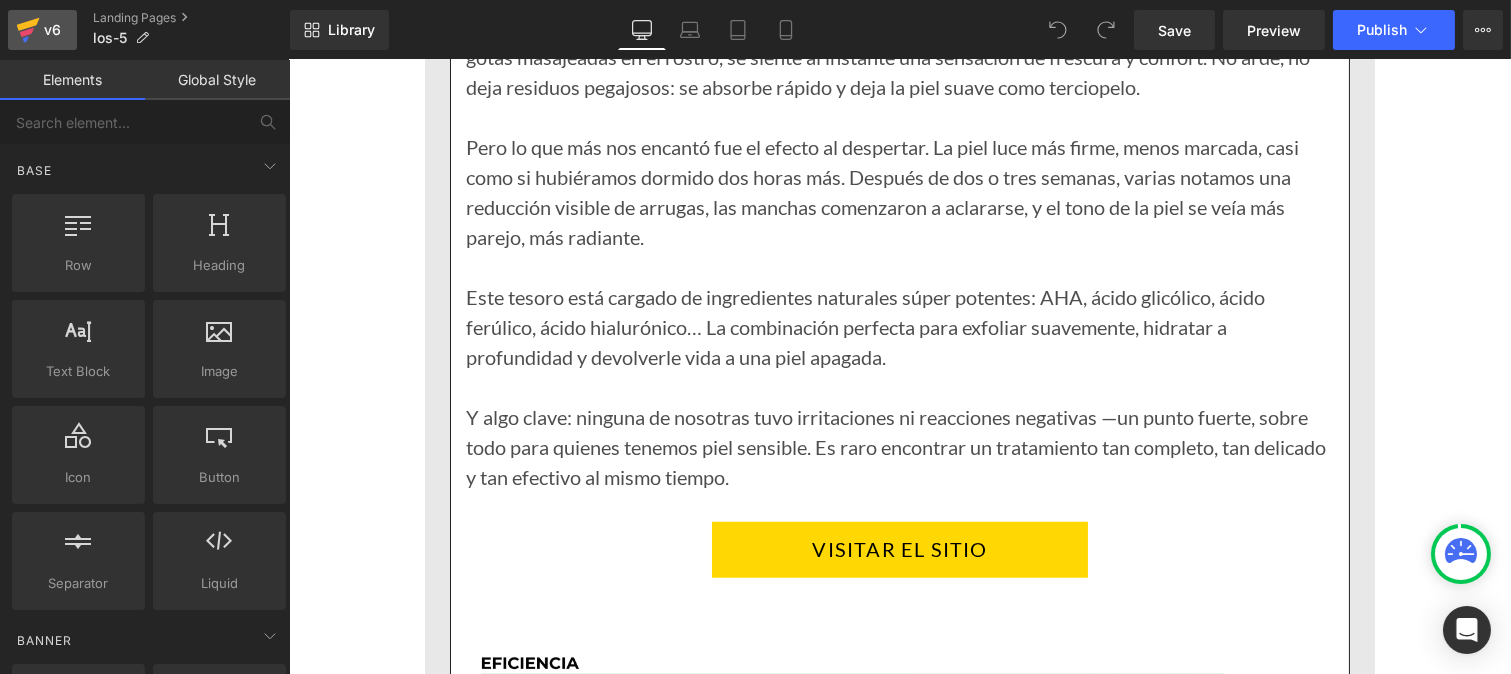 click 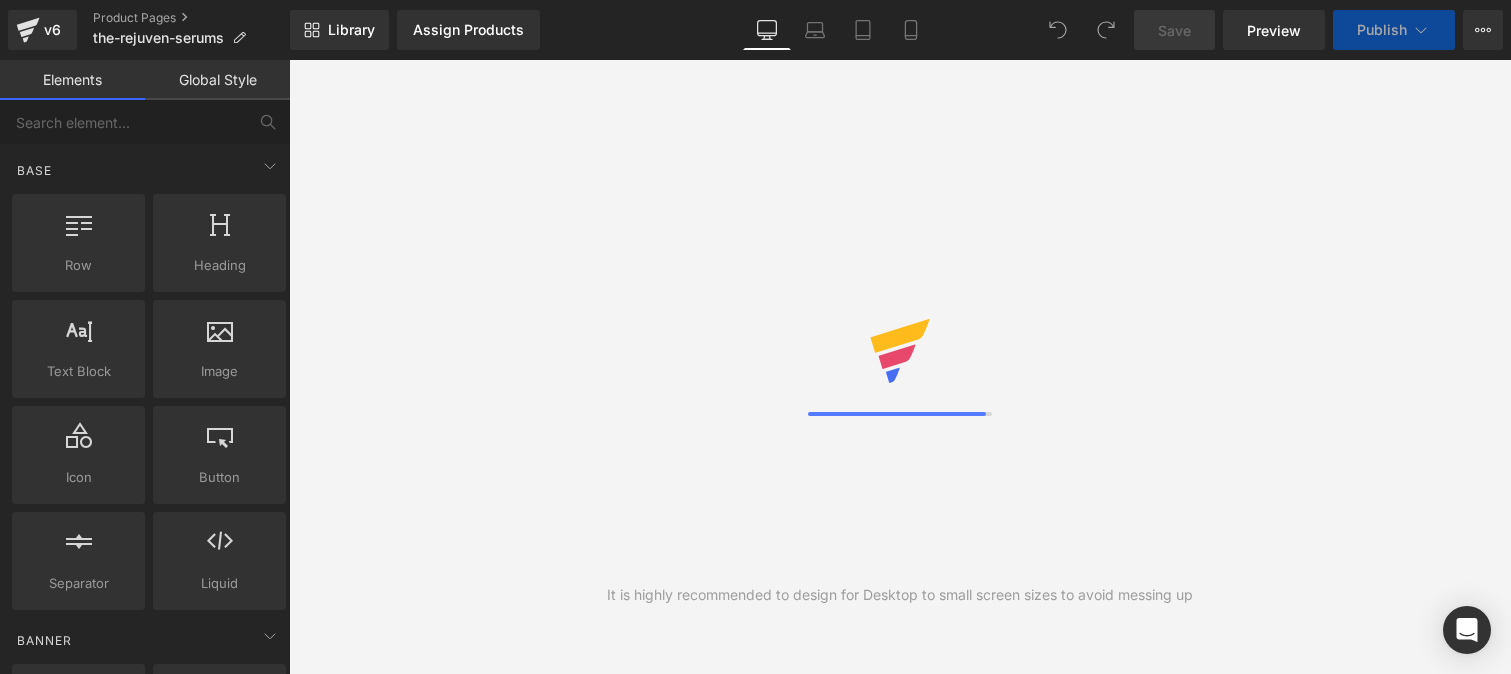 scroll, scrollTop: 0, scrollLeft: 0, axis: both 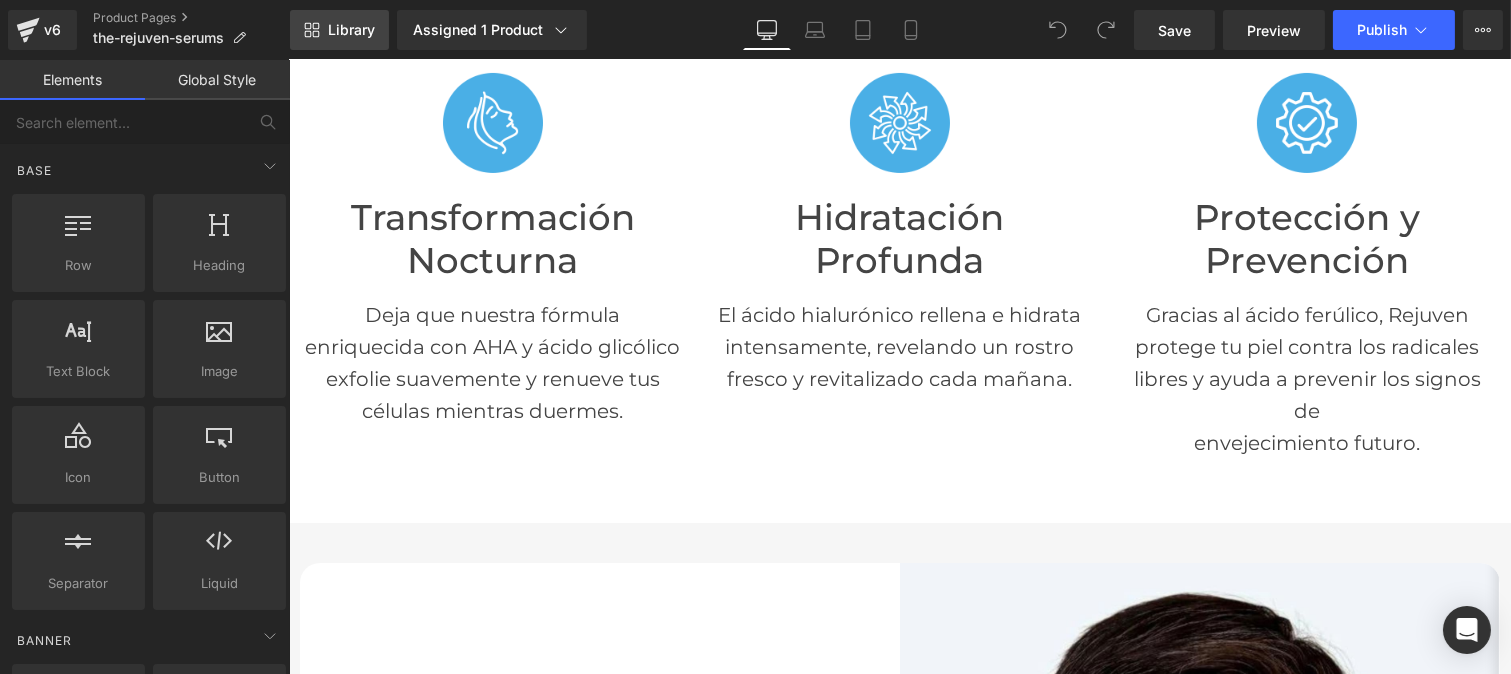 click on "Library" at bounding box center (351, 30) 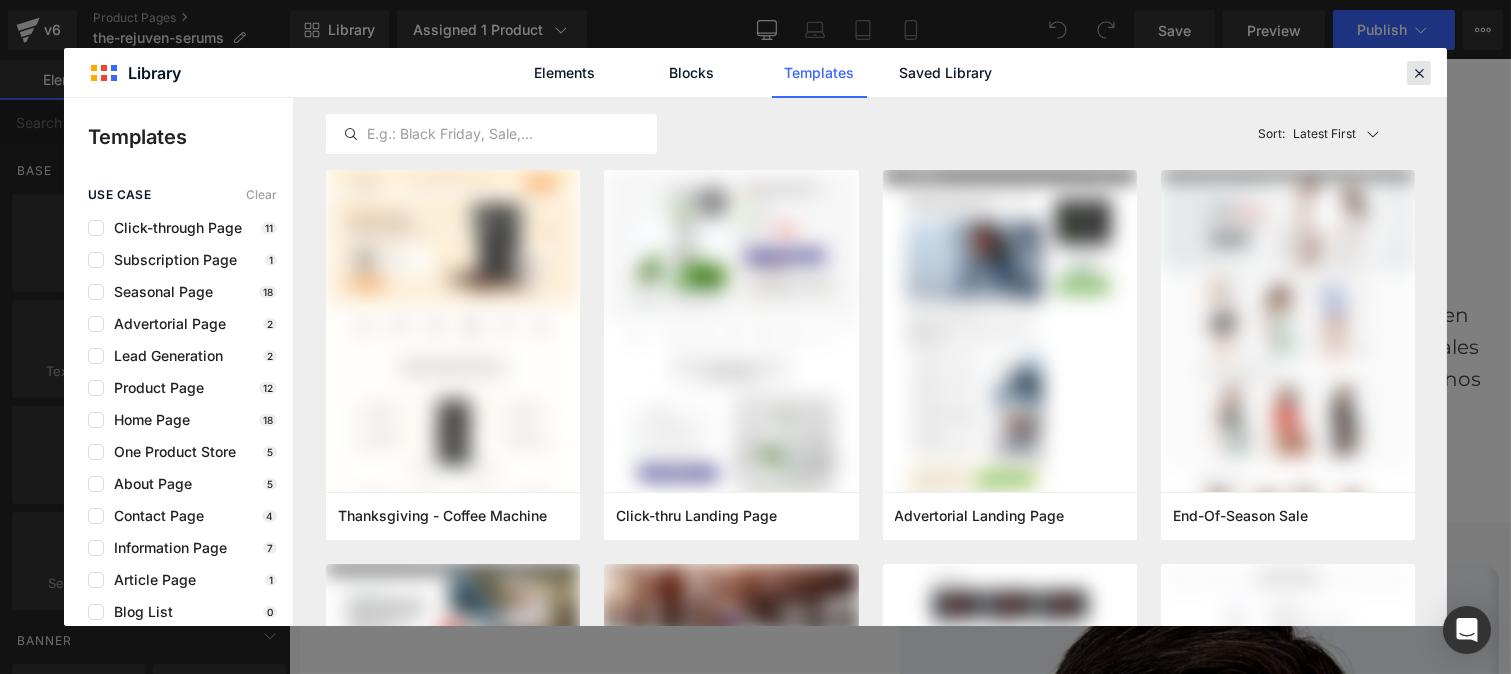 click at bounding box center (1419, 73) 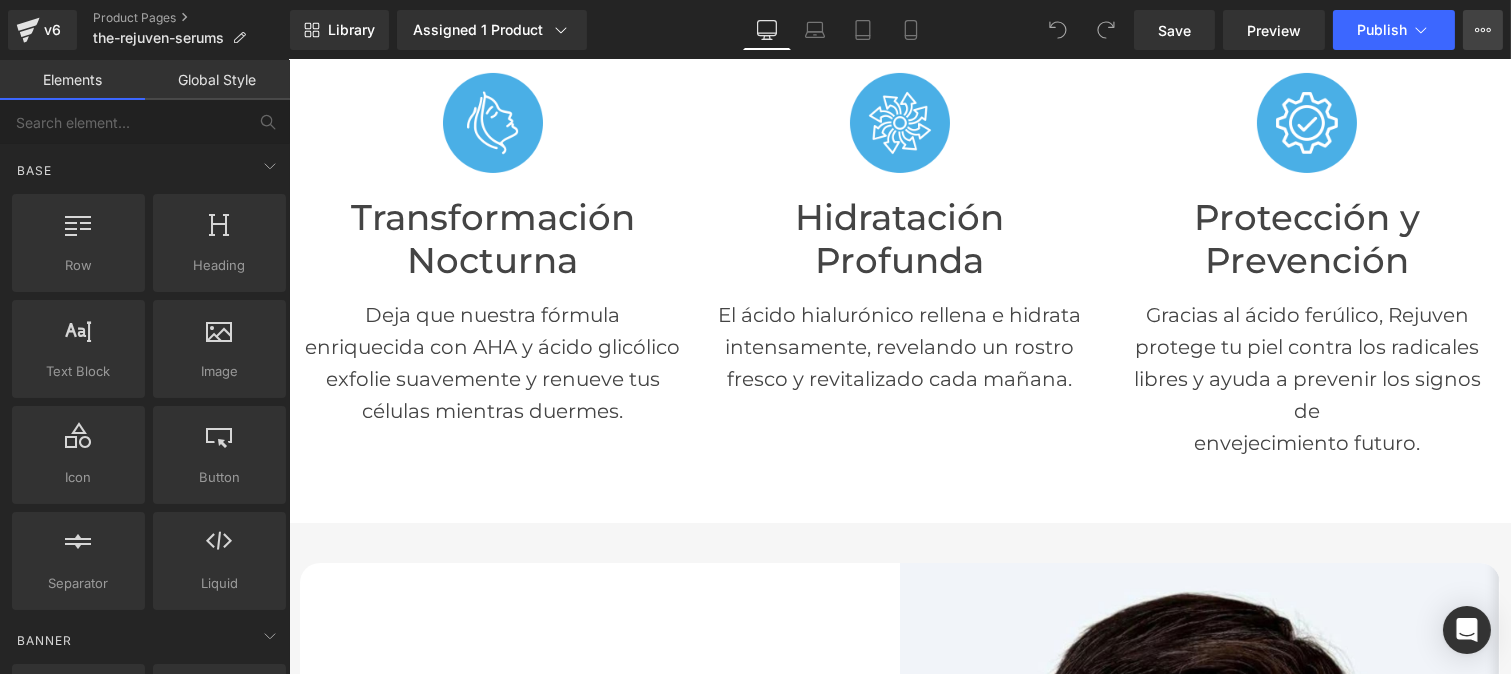 click 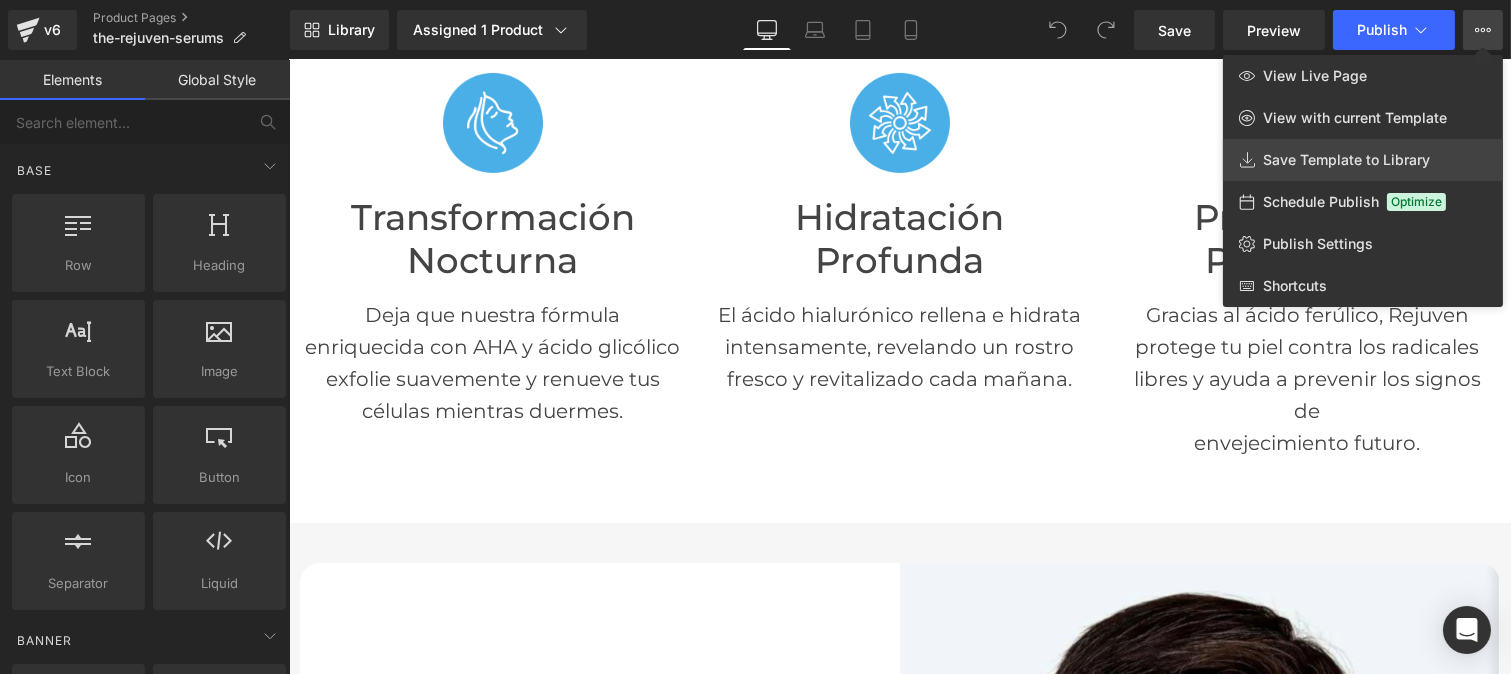 click on "Save Template to Library" at bounding box center (1346, 160) 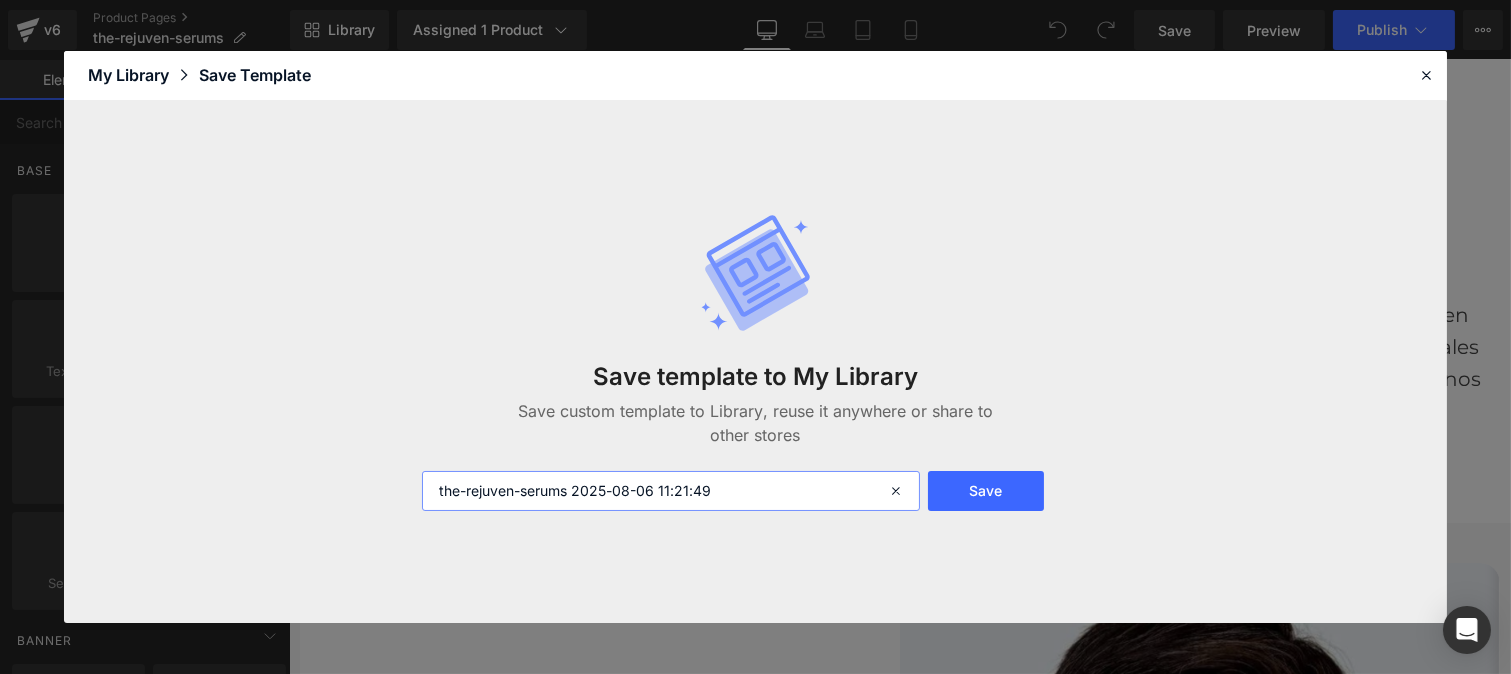 type on "9" 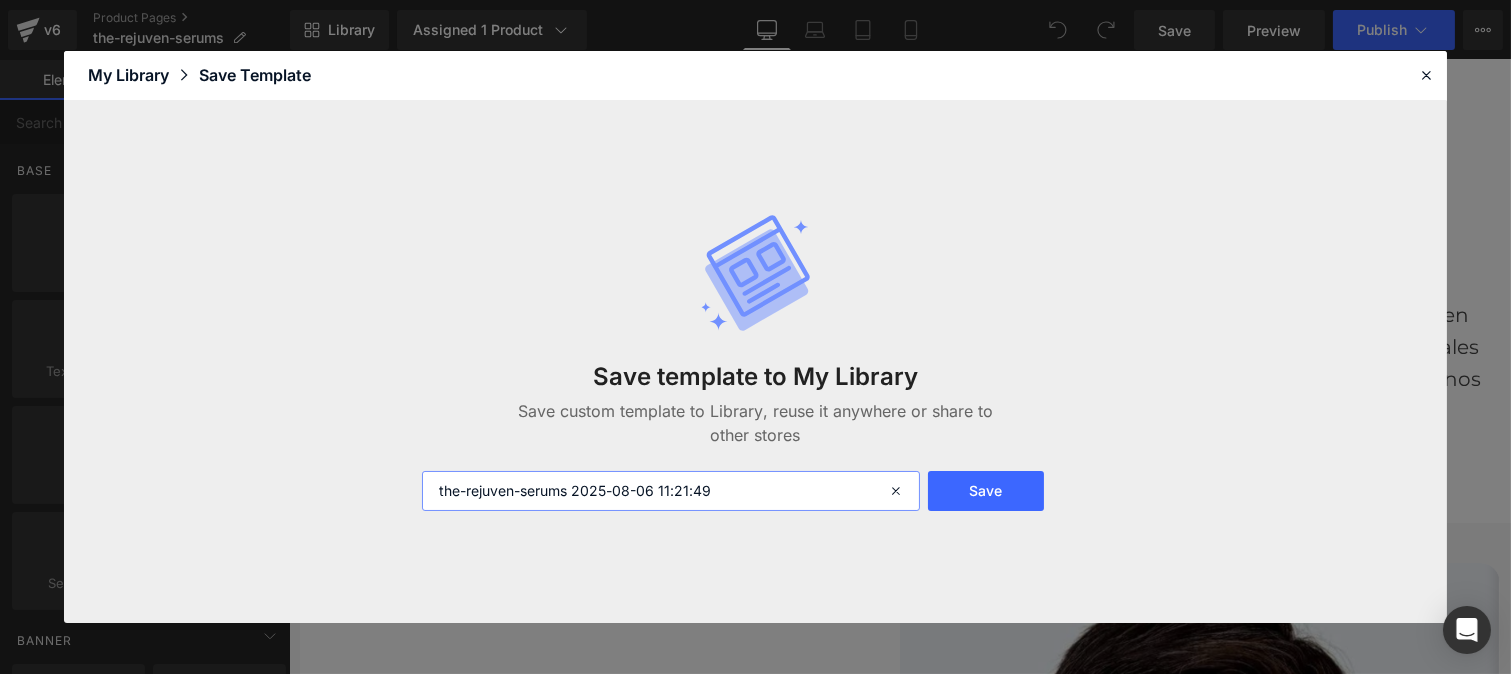 type on "t" 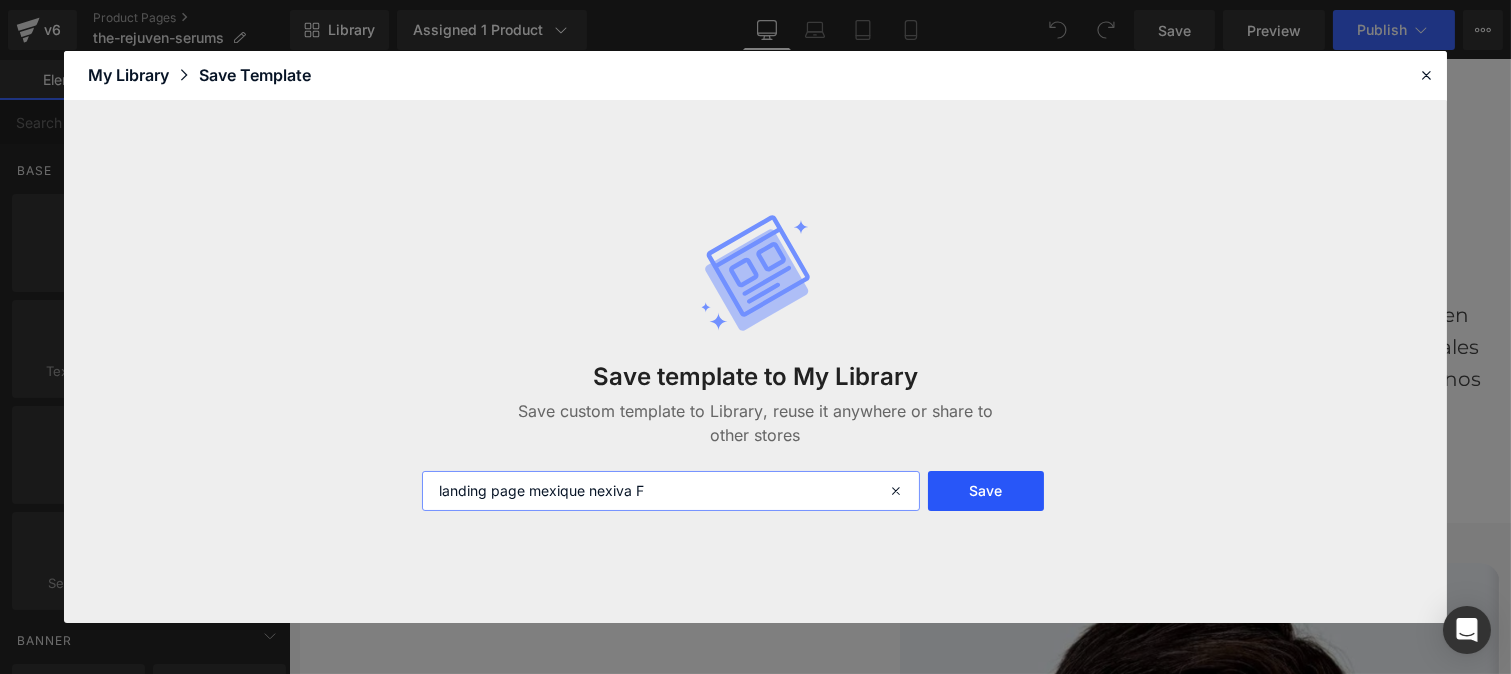 type on "landing page mexique nexiva F" 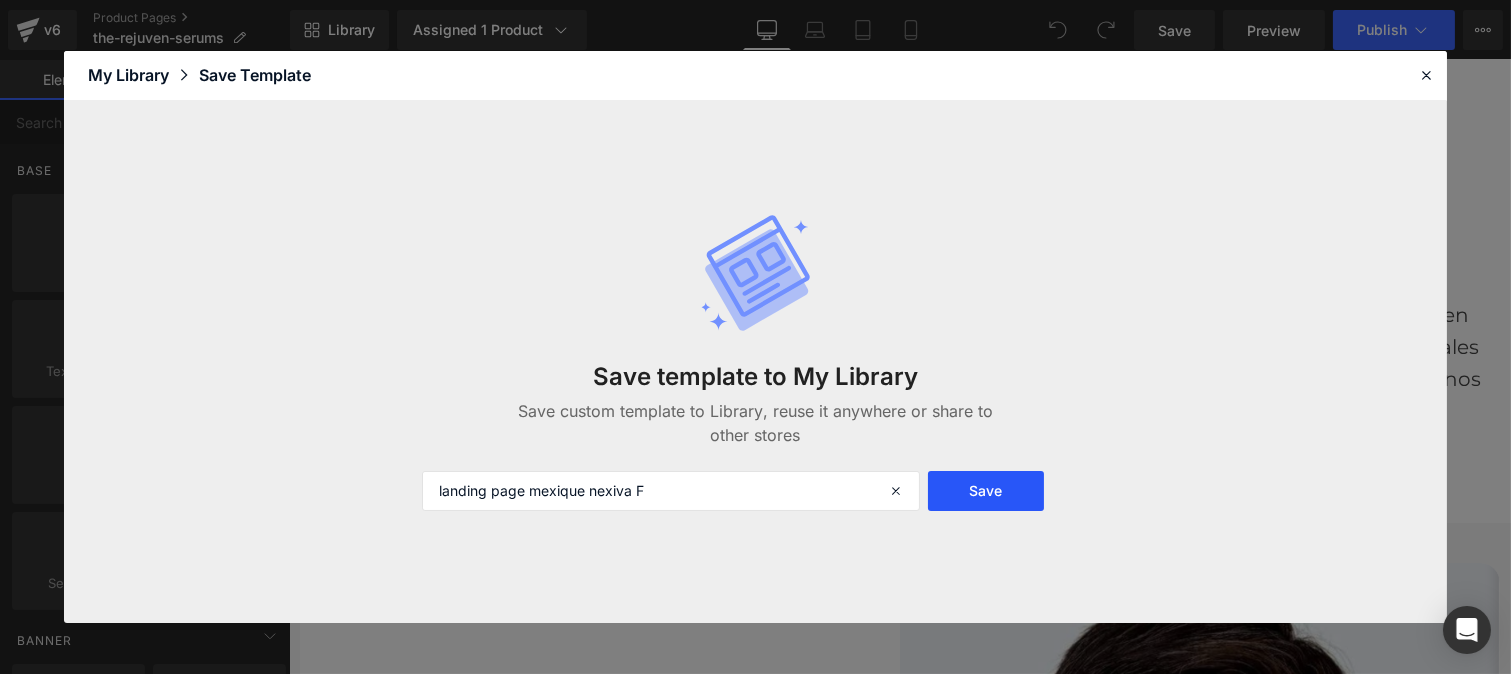 click on "Save" at bounding box center [985, 491] 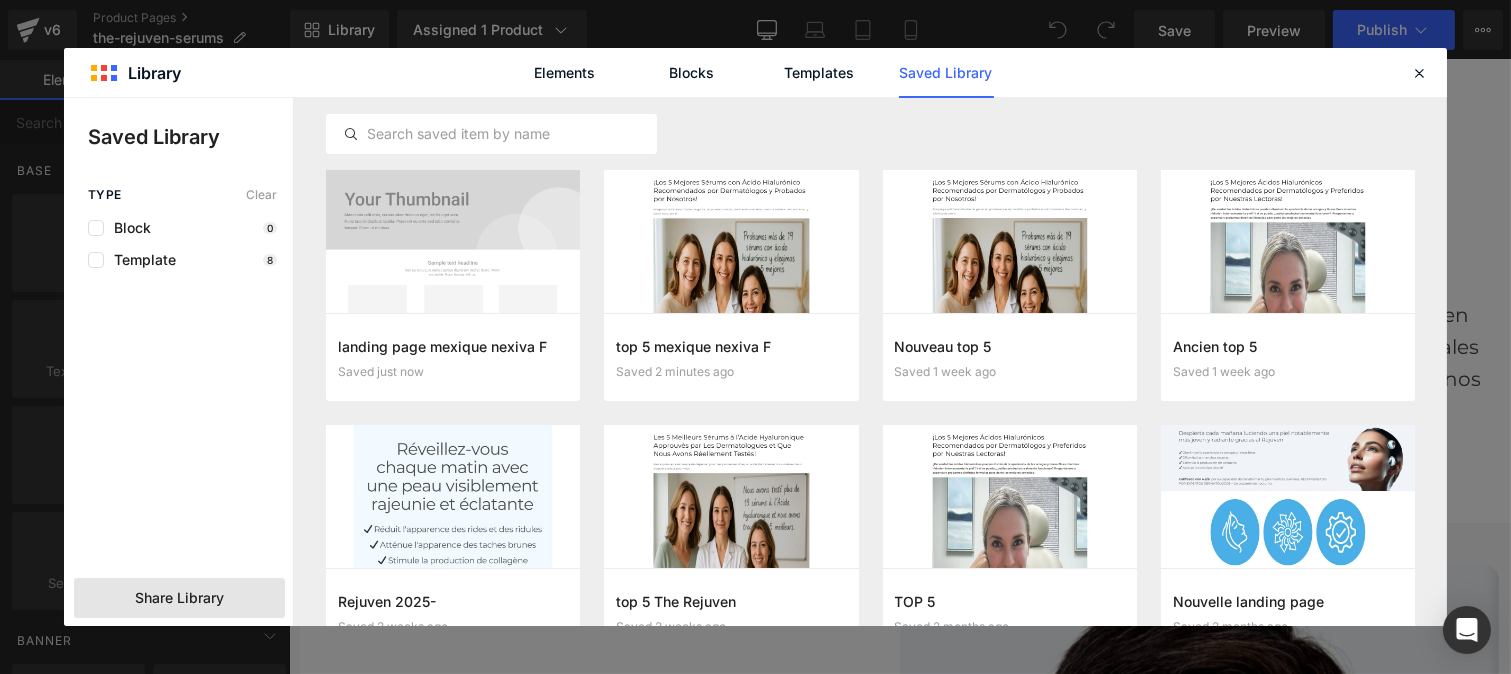 click on "Share Library" at bounding box center [179, 598] 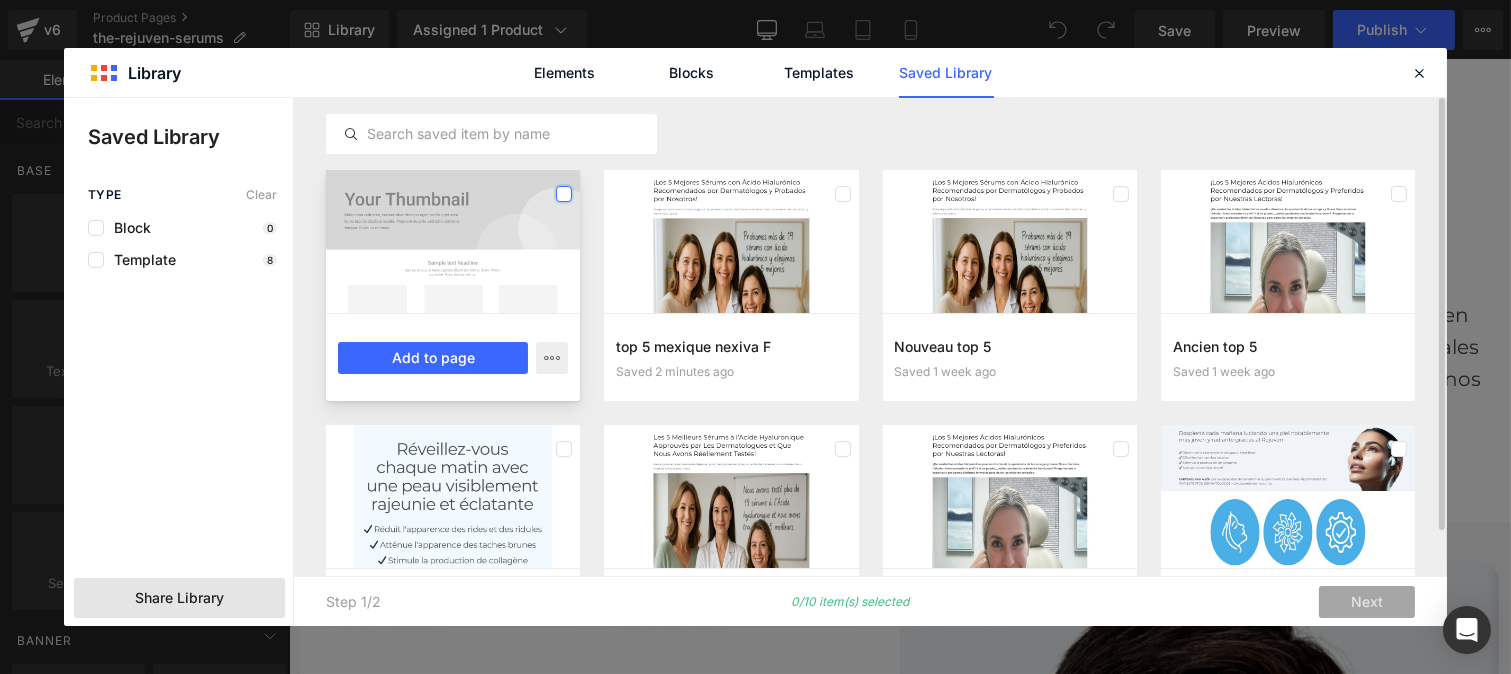 click at bounding box center (564, 194) 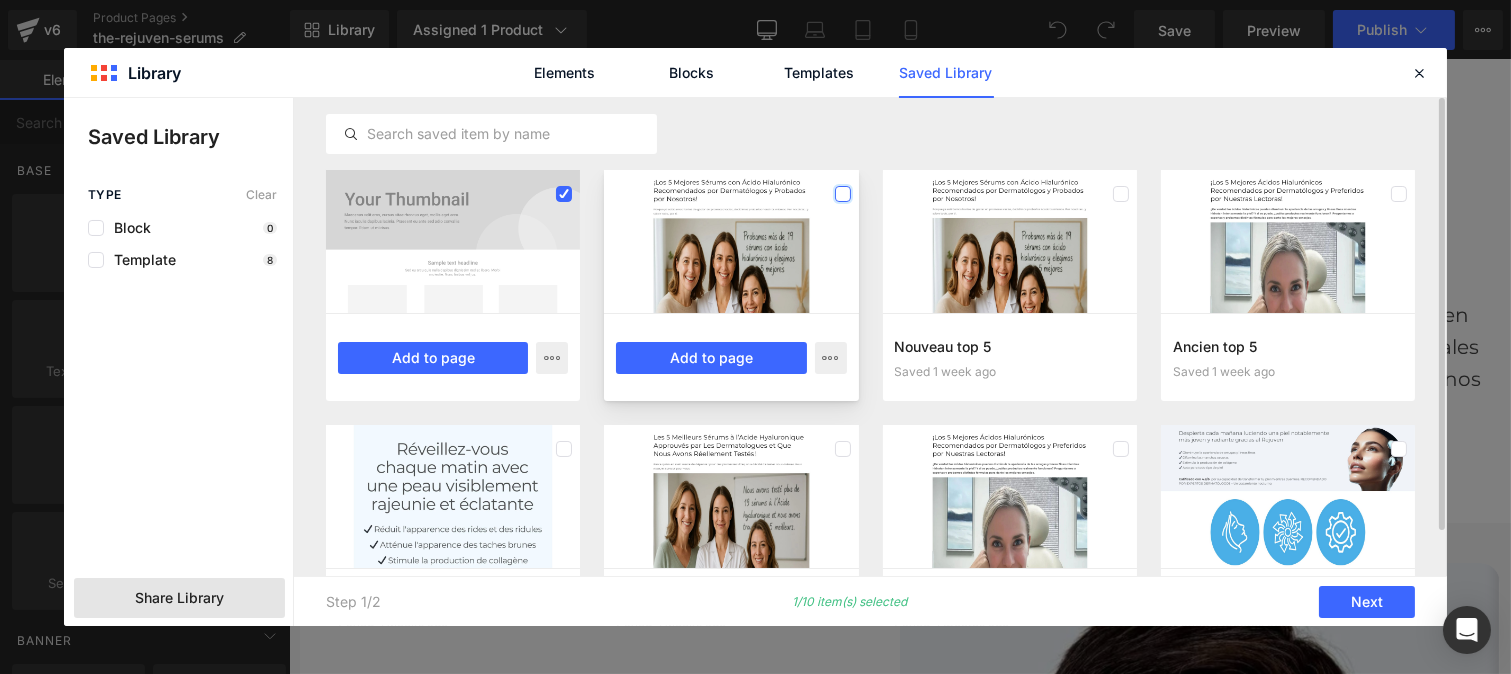 click at bounding box center (843, 194) 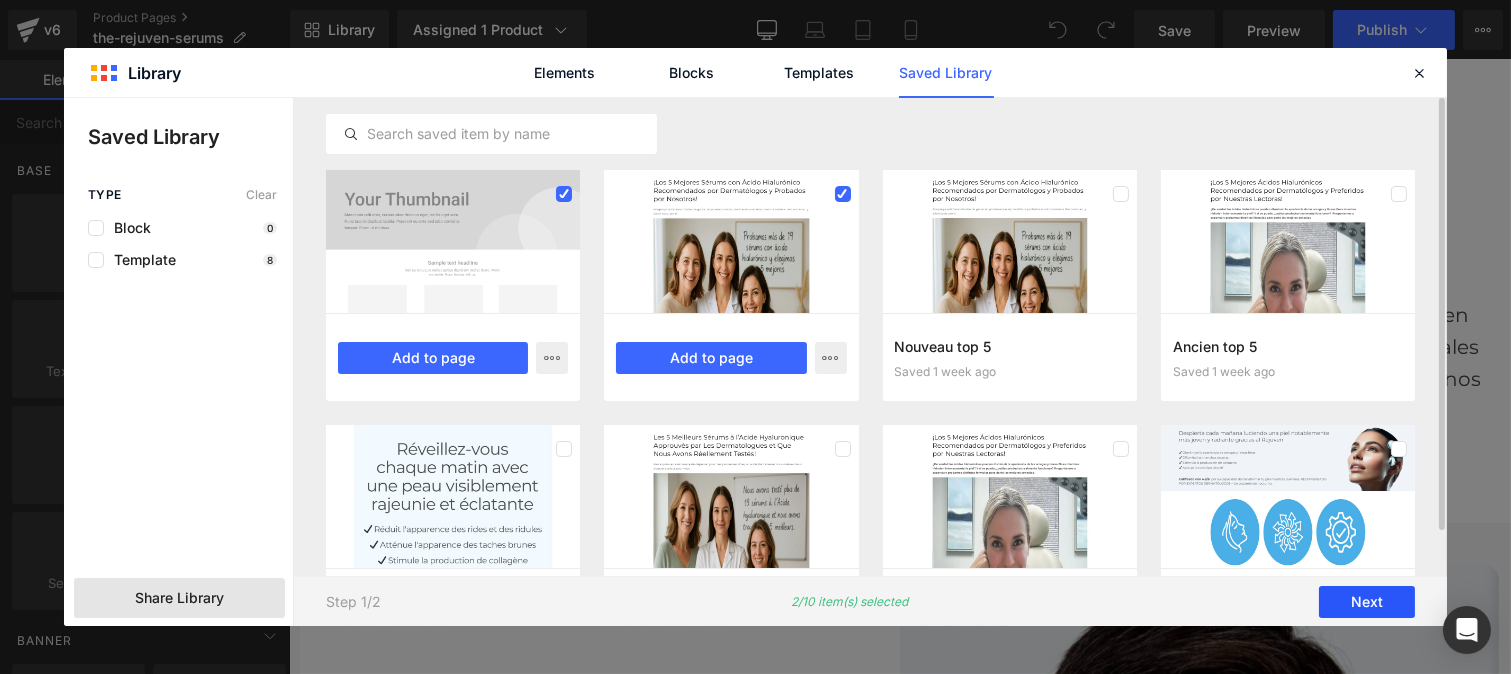 click on "Next" at bounding box center (1367, 602) 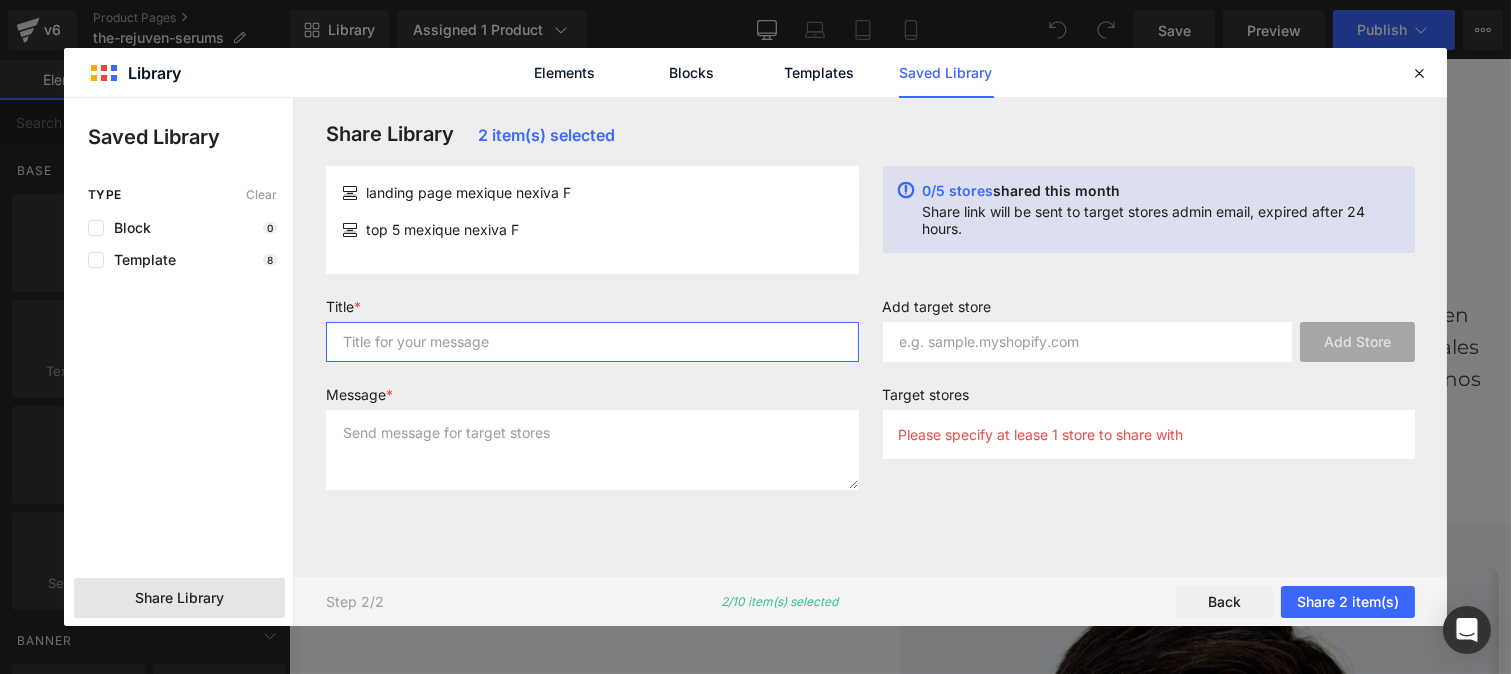 click at bounding box center [592, 342] 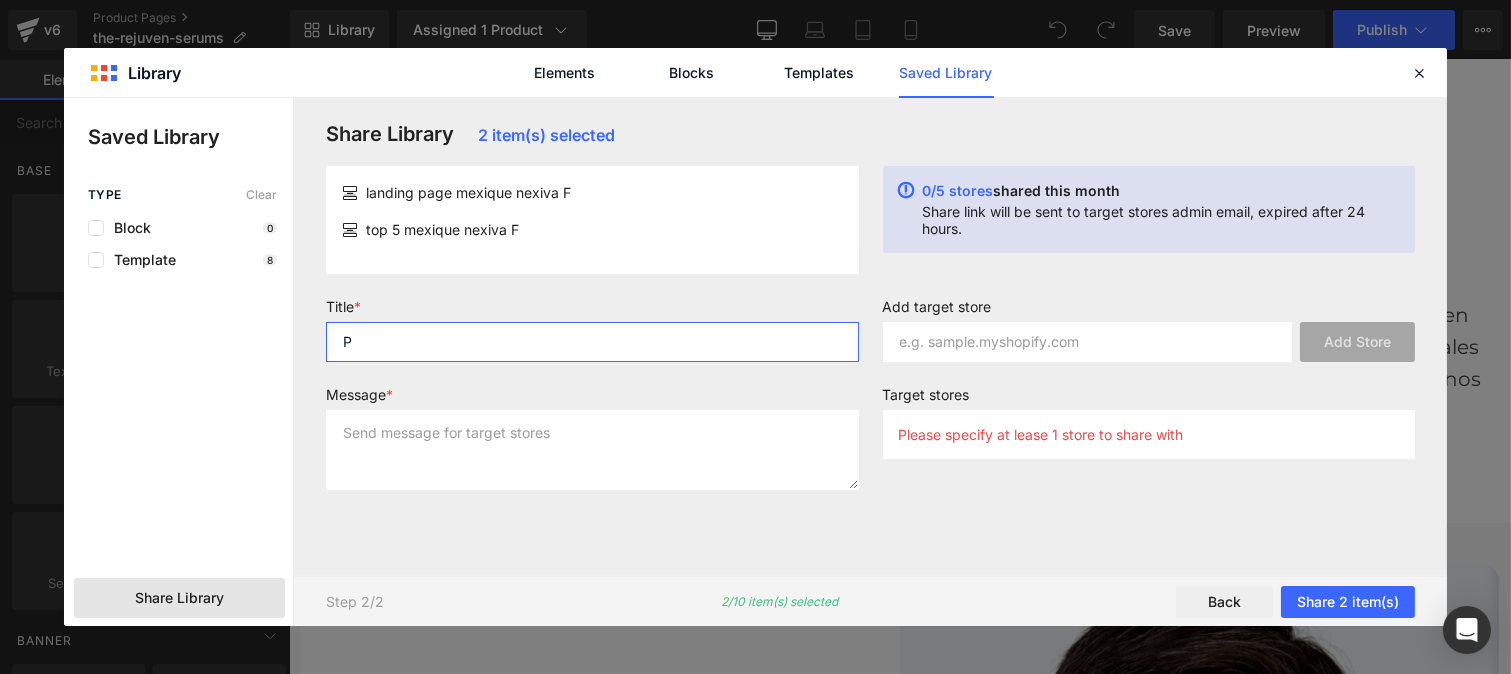type on "P" 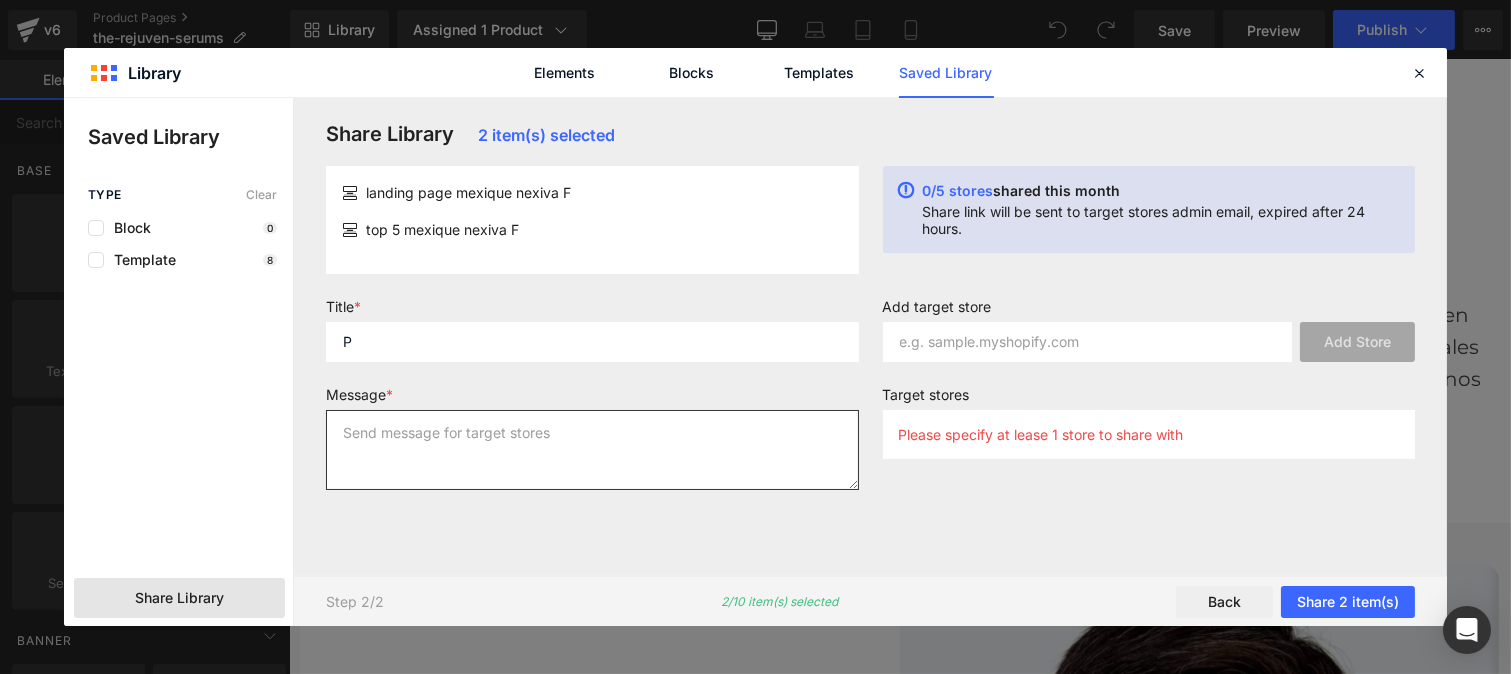 click at bounding box center [592, 450] 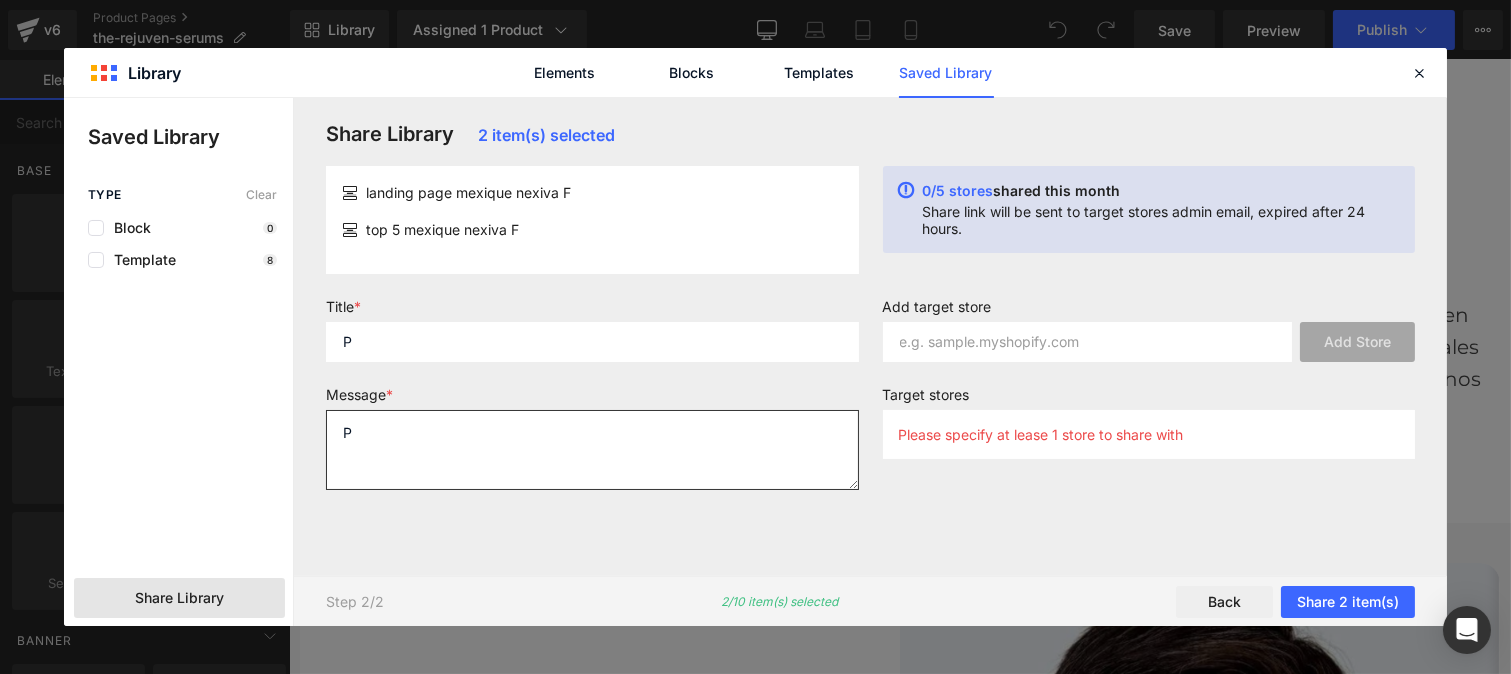 type on "P" 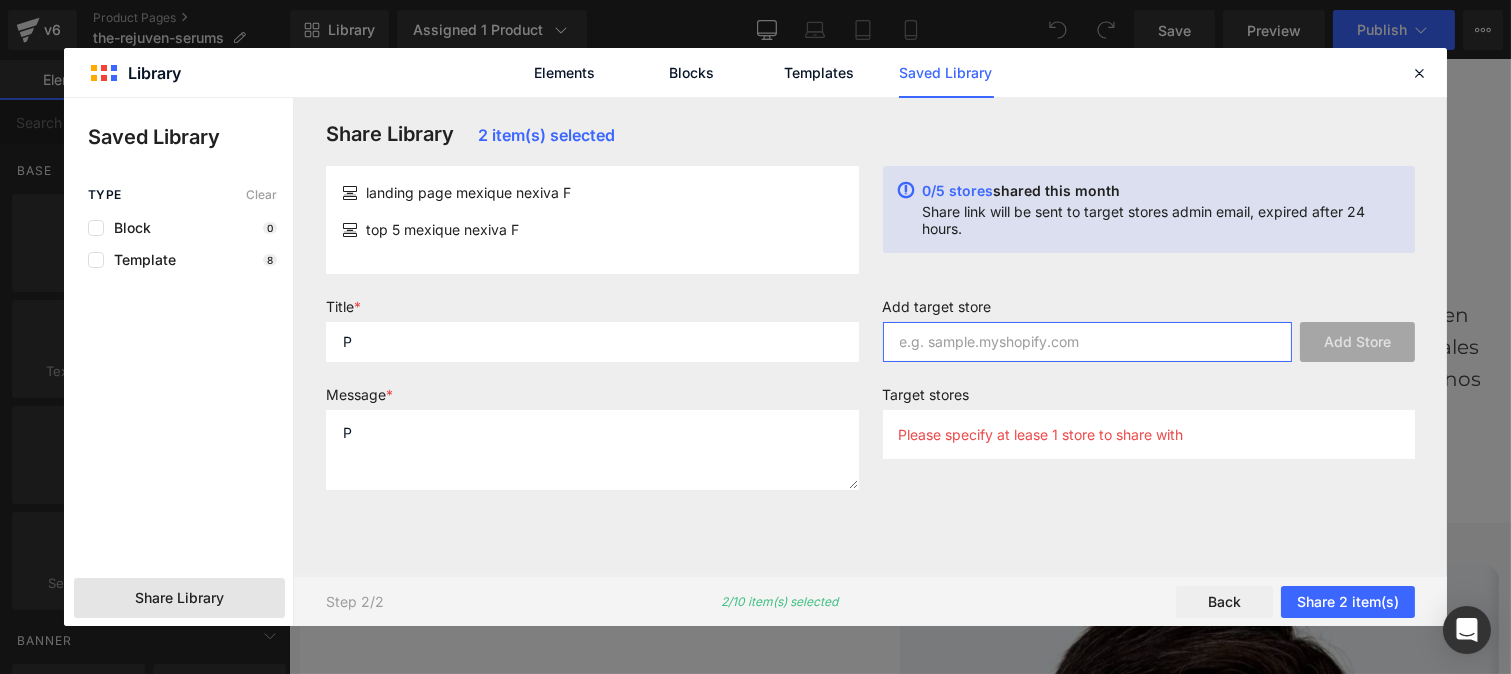 click at bounding box center (1088, 342) 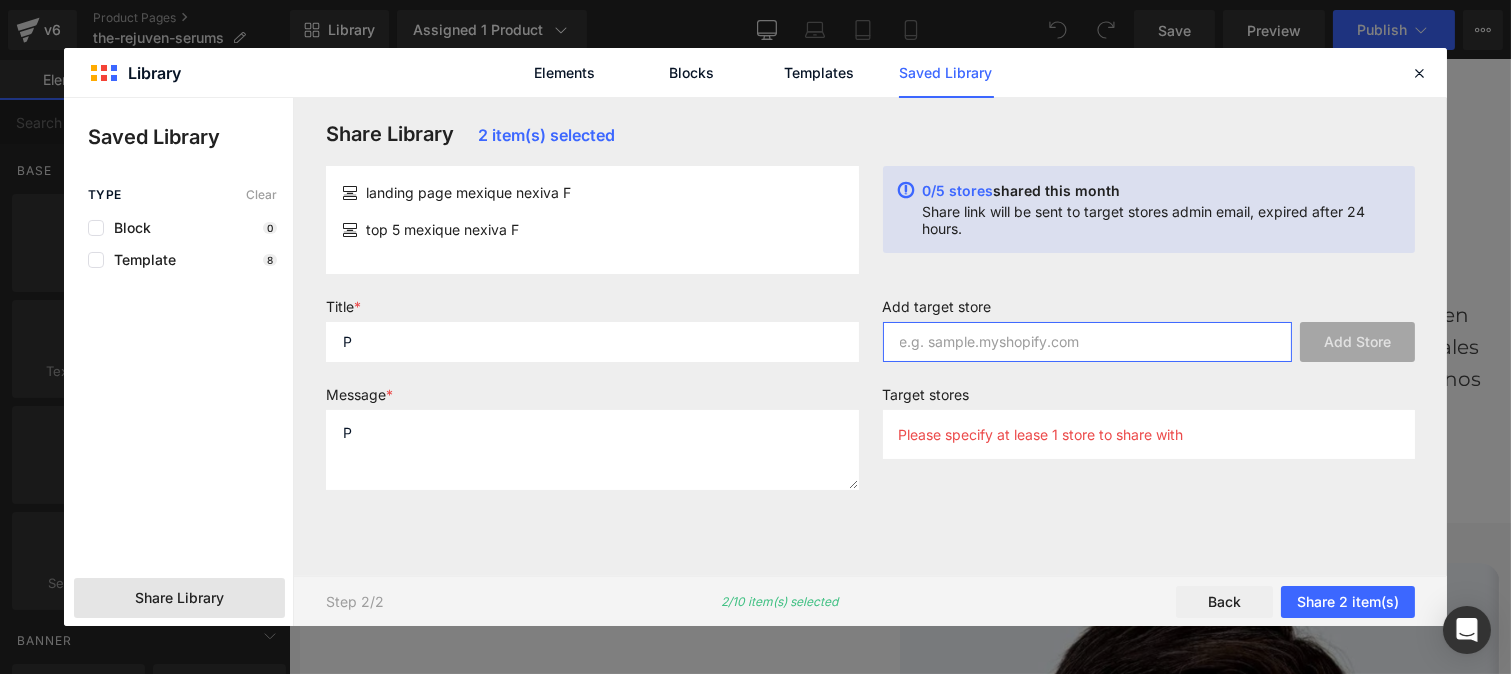 paste on "11qqcf-u9" 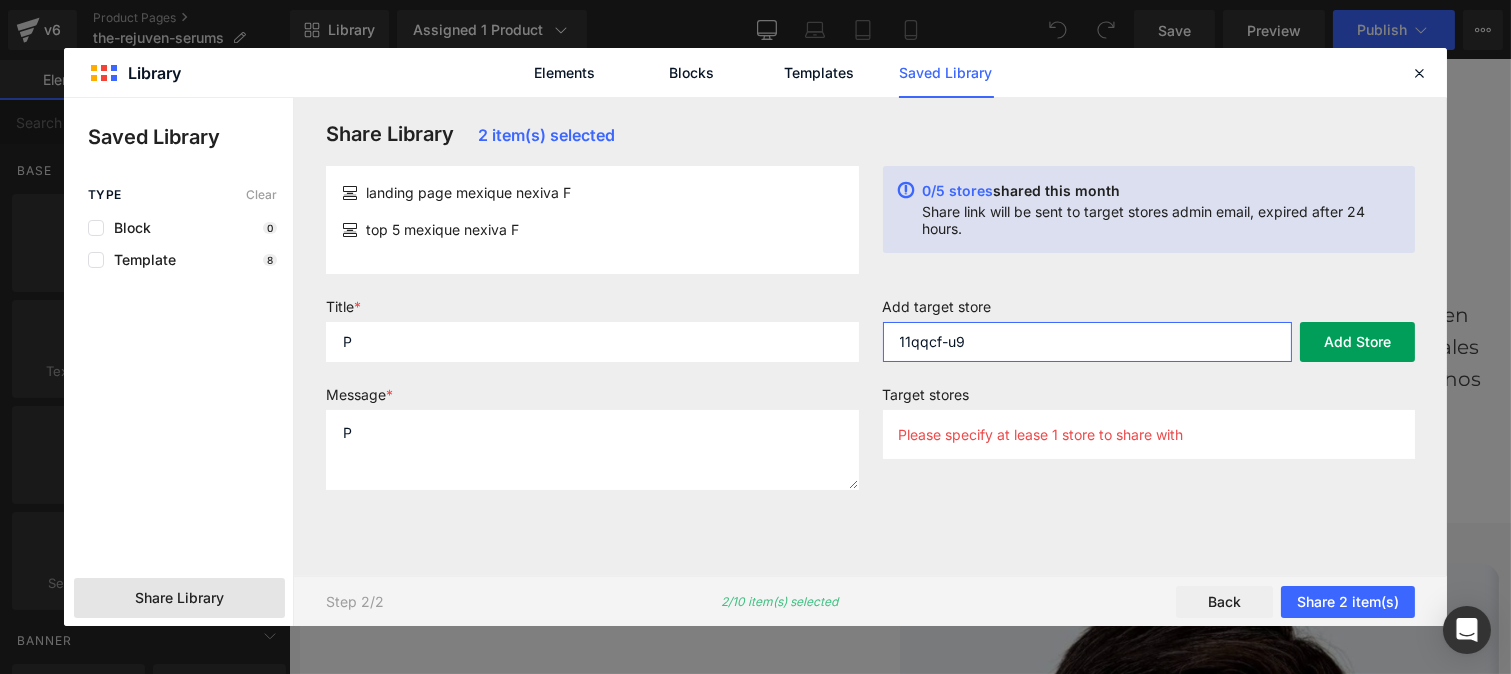 type on "11qqcf-u9" 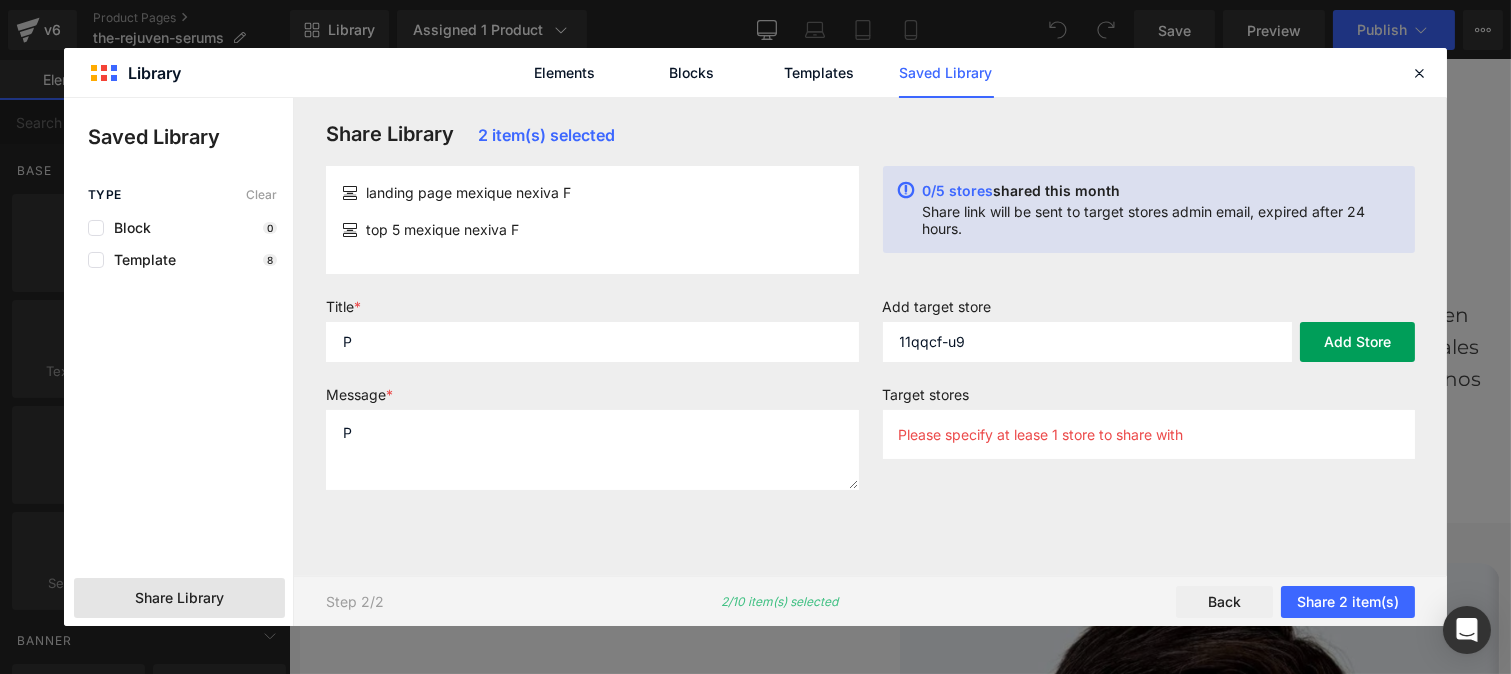 click on "Add Store" at bounding box center [1357, 342] 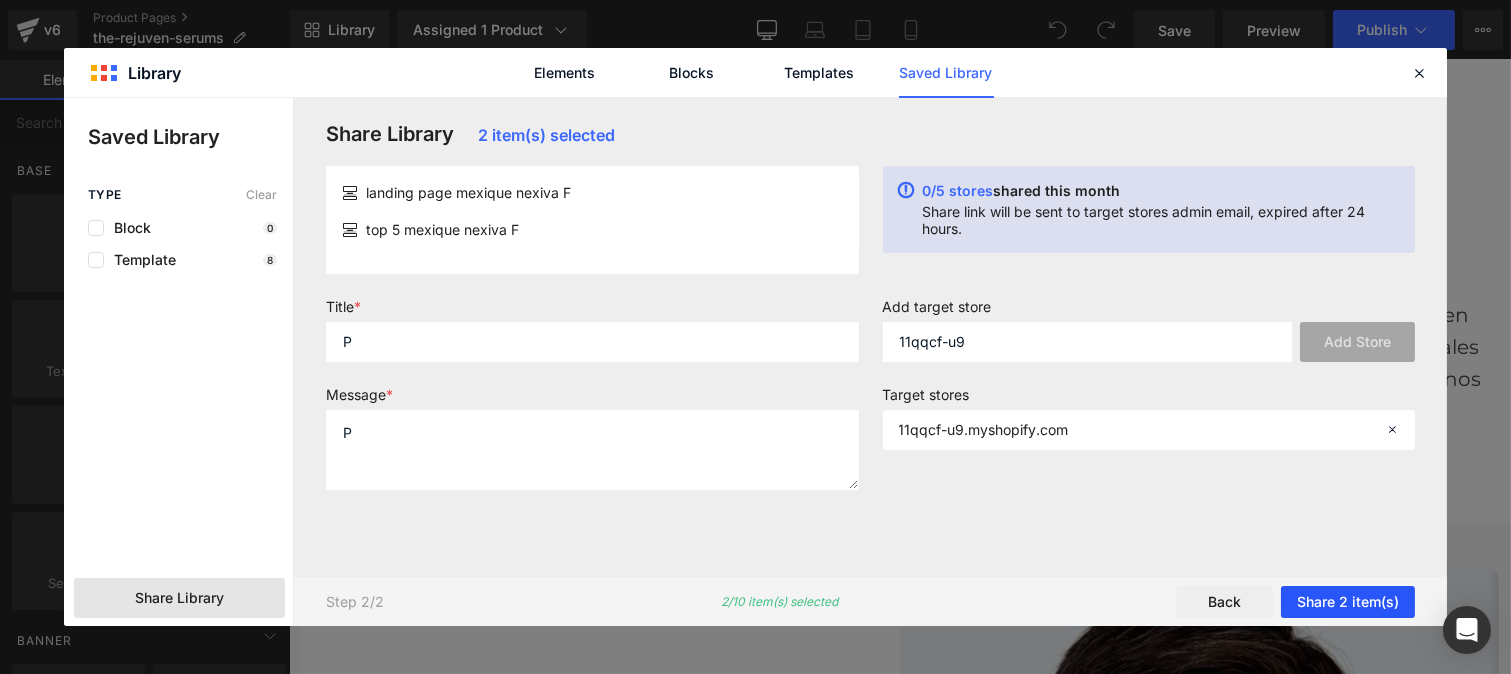 click on "Share 2 item(s)" at bounding box center [1348, 602] 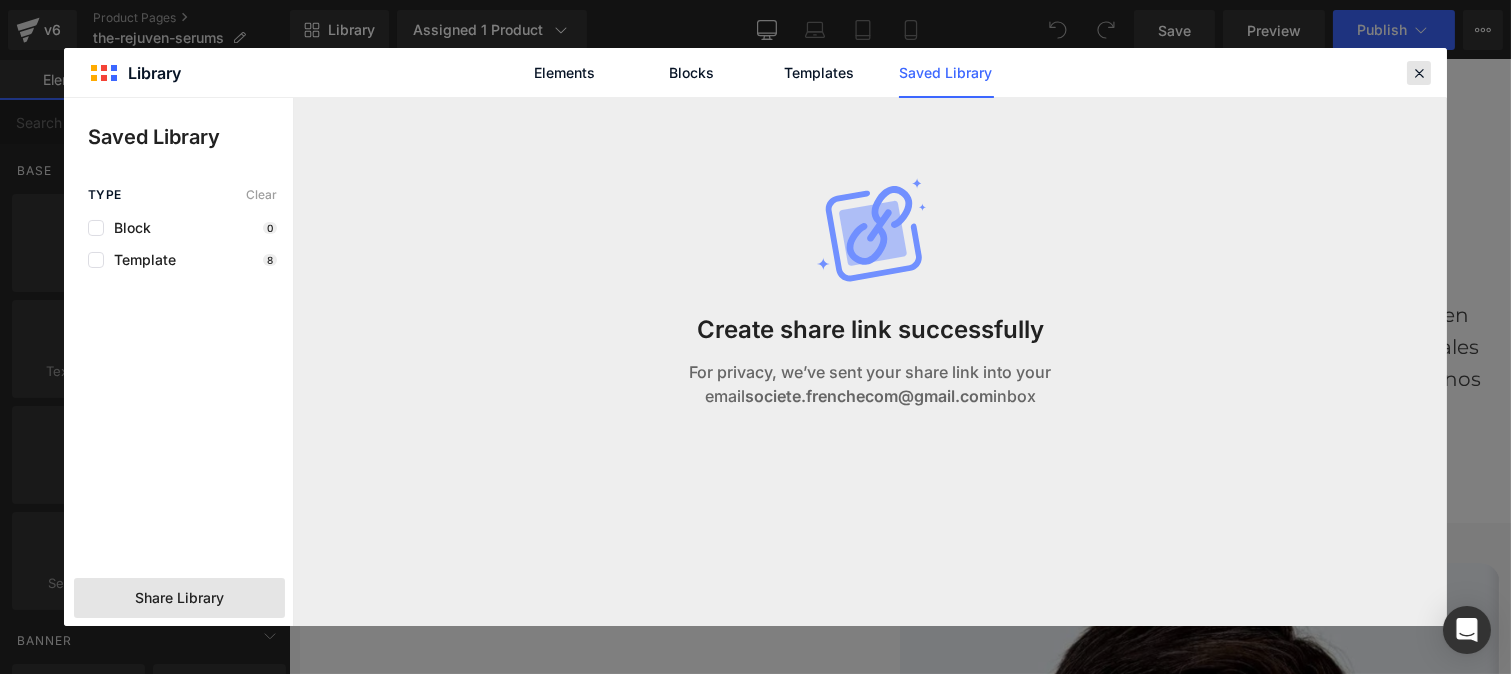 click 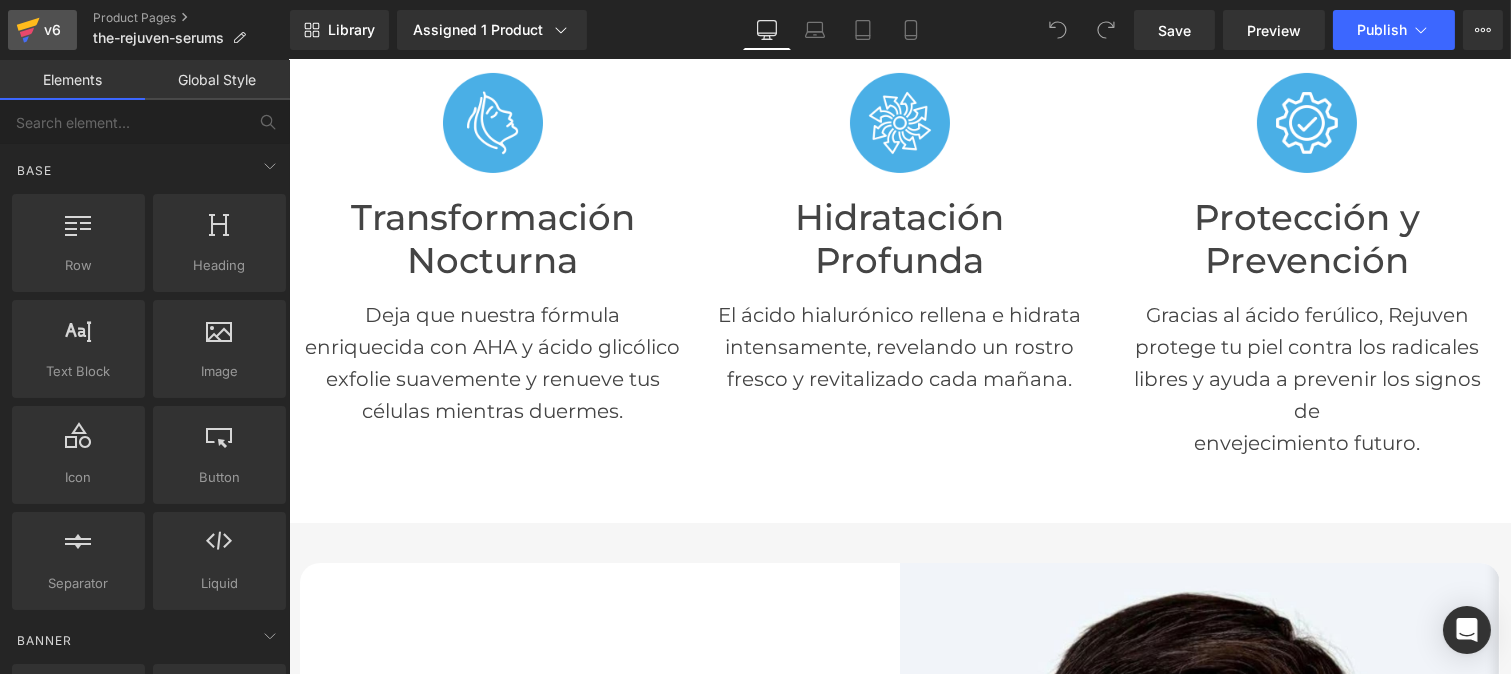click on "v6" at bounding box center (52, 30) 